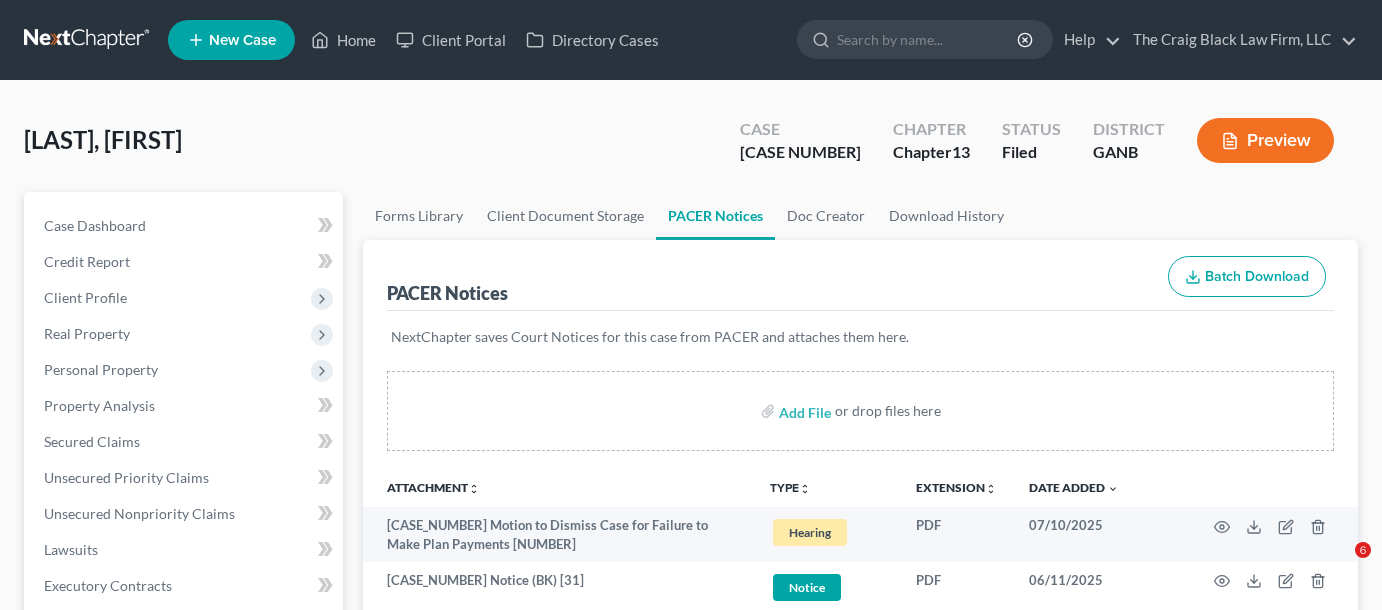 scroll, scrollTop: 0, scrollLeft: 0, axis: both 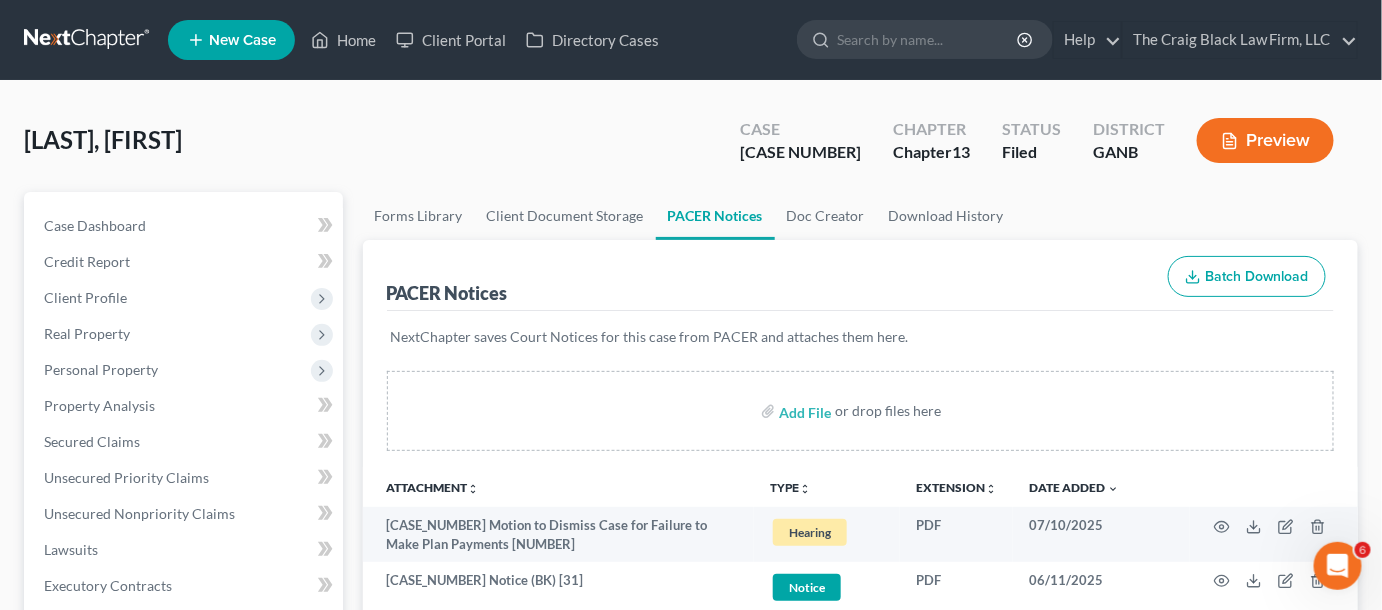 click at bounding box center (928, 39) 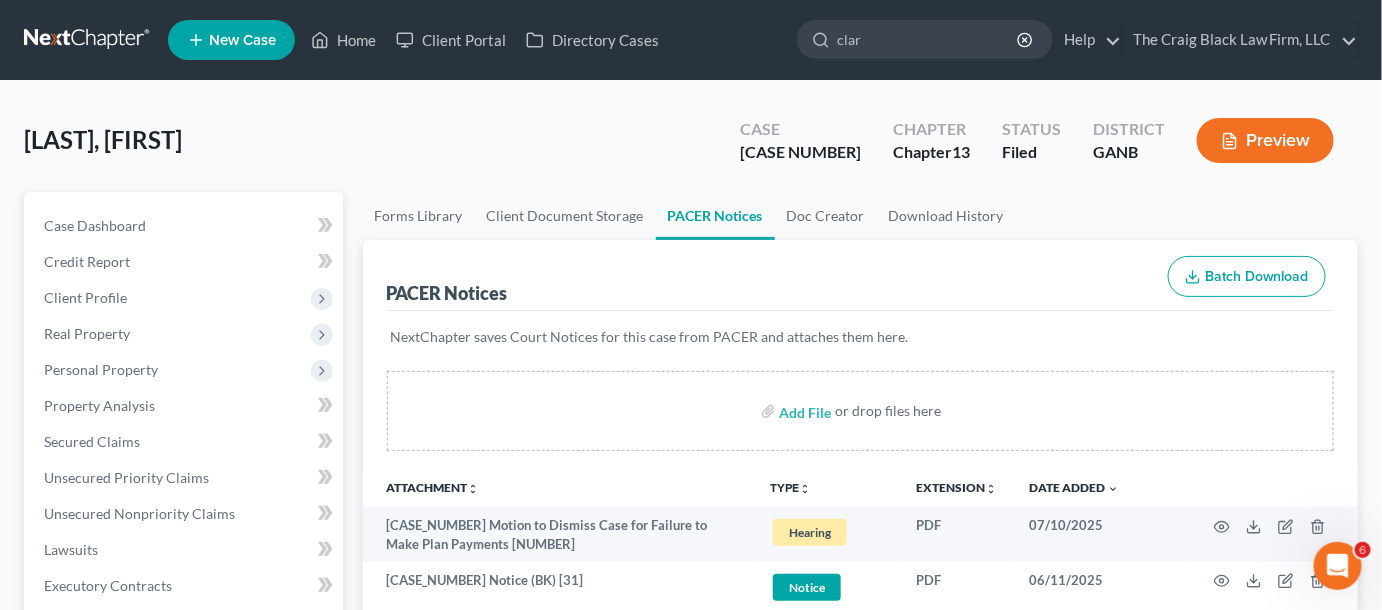 type on "clark" 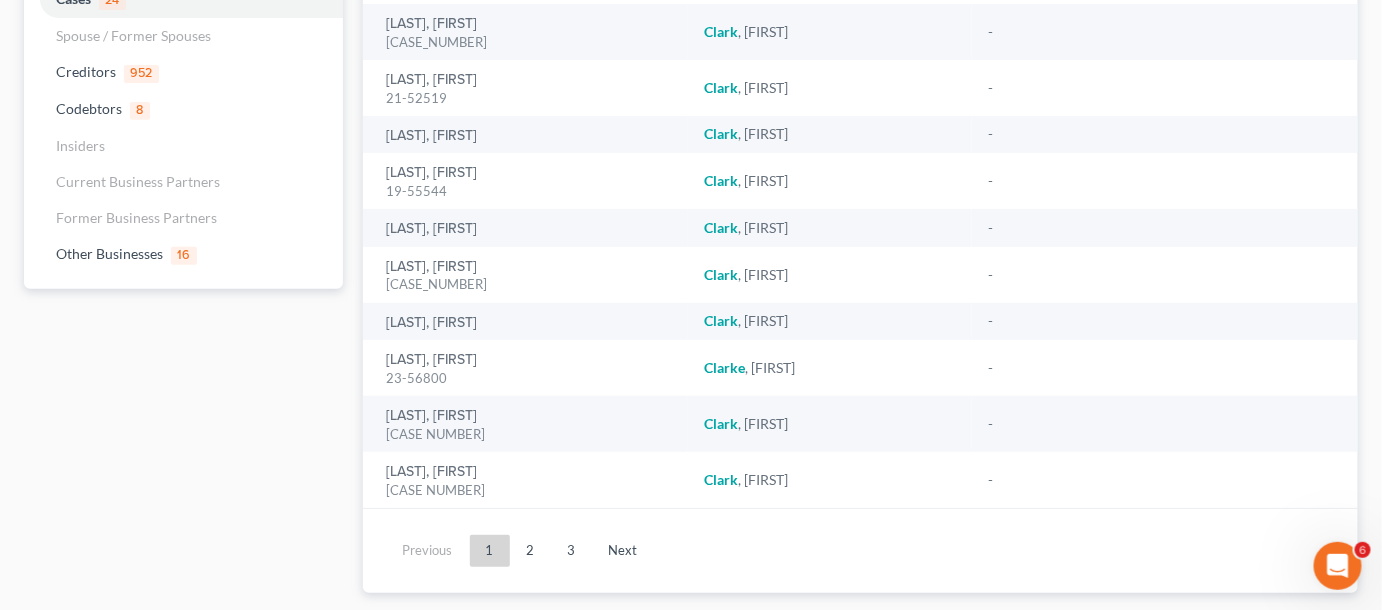 scroll, scrollTop: 246, scrollLeft: 0, axis: vertical 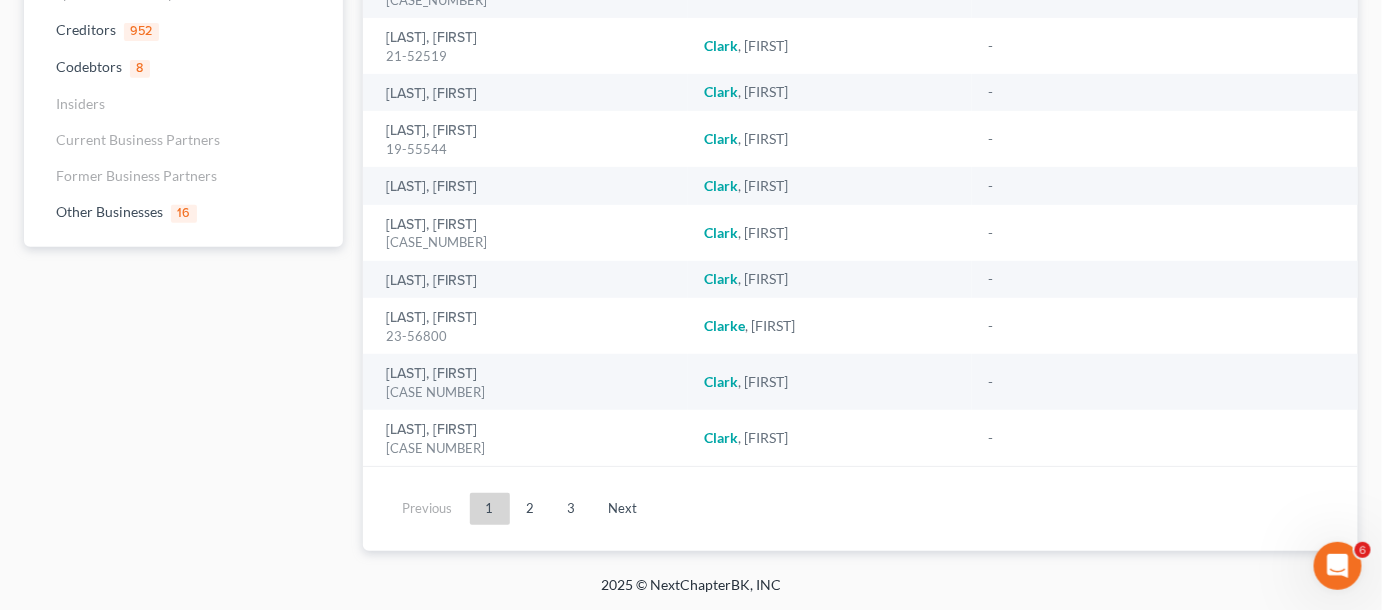 click on "2" at bounding box center (531, 509) 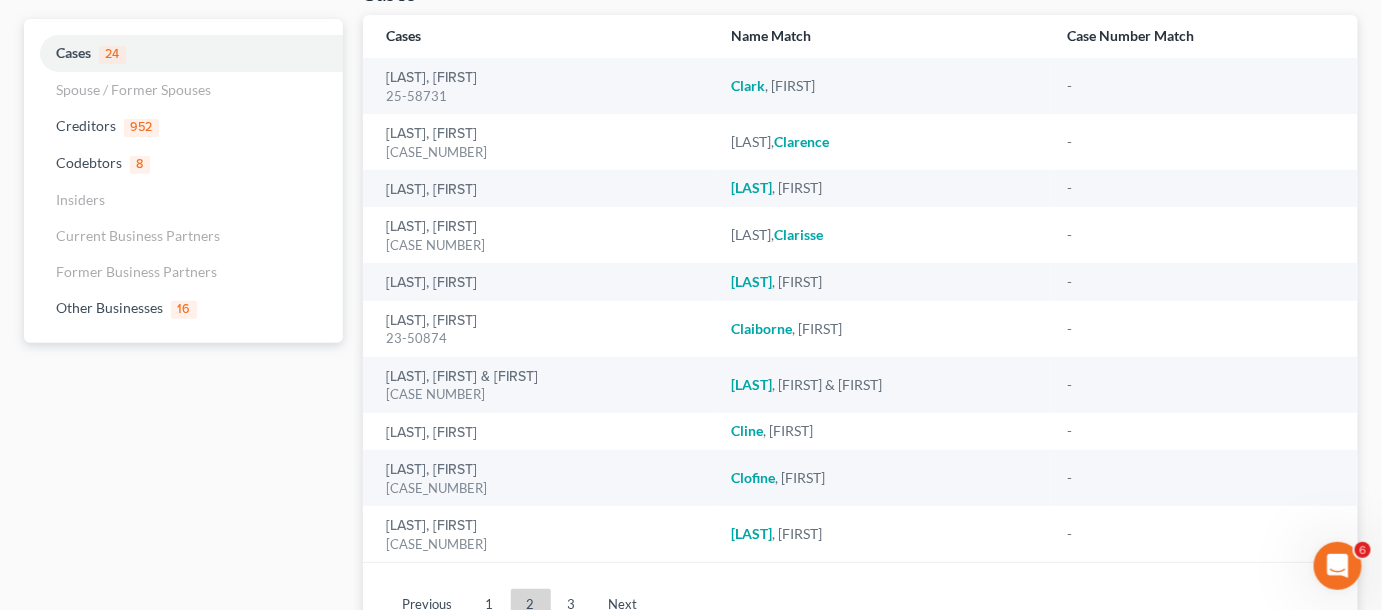 scroll, scrollTop: 95, scrollLeft: 0, axis: vertical 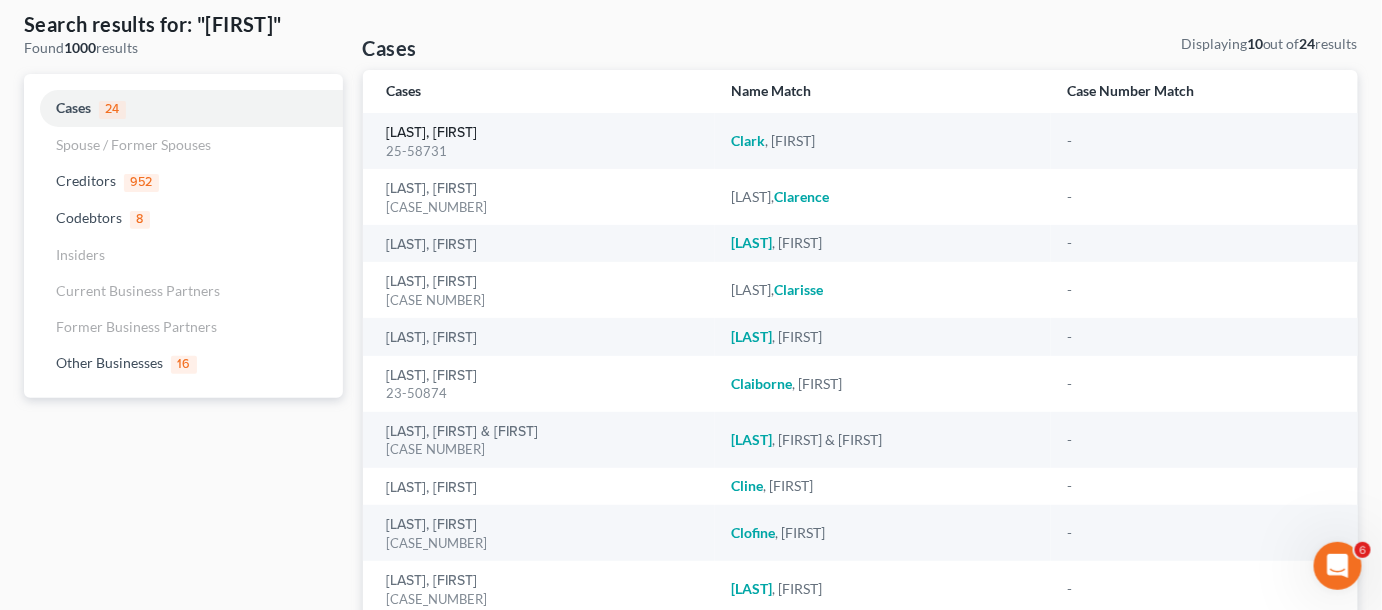 click on "[LAST], [FIRST]" at bounding box center [432, 133] 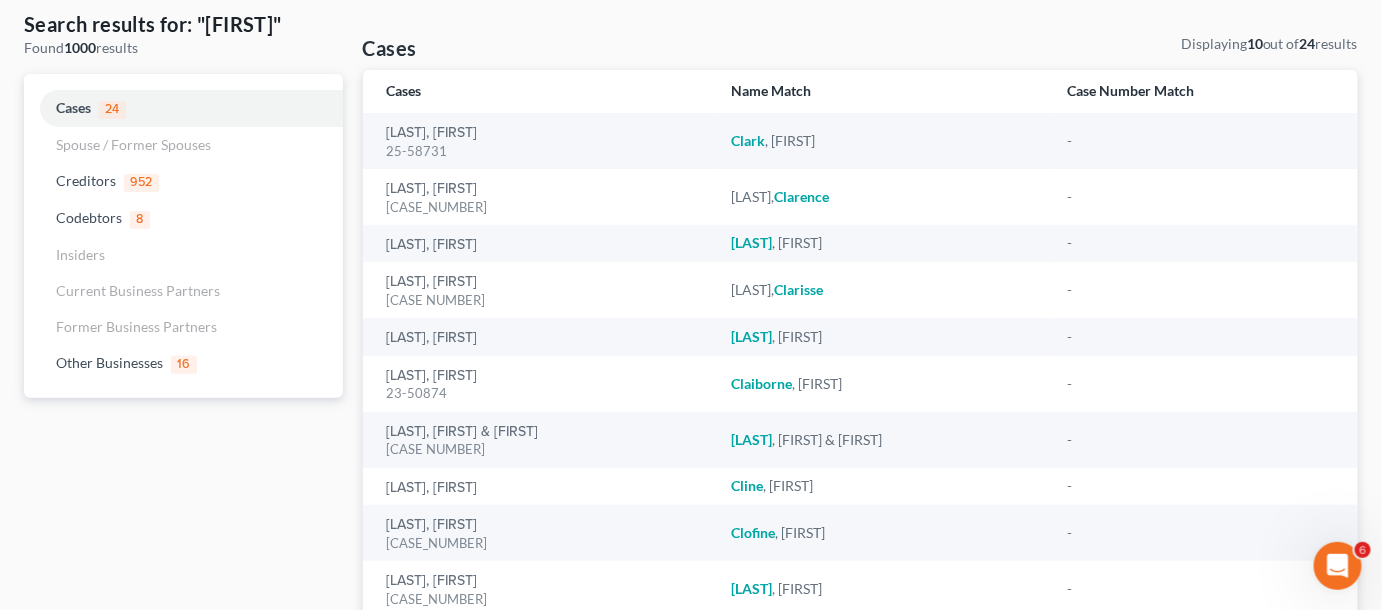 type 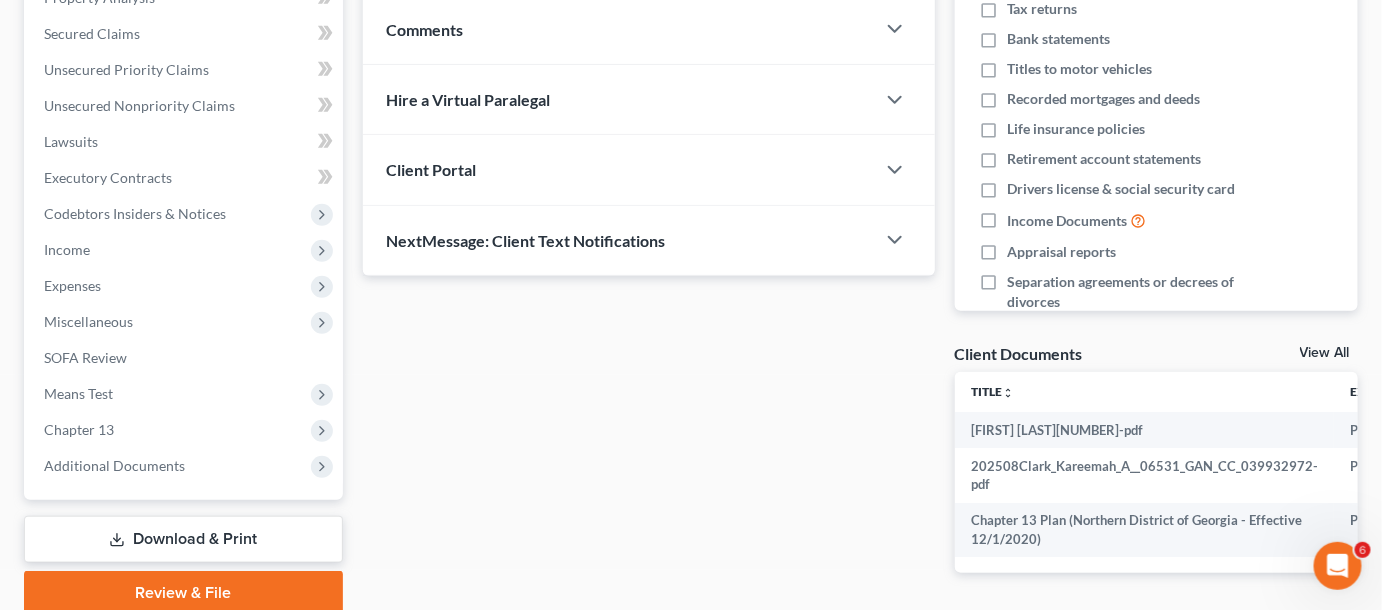 scroll, scrollTop: 454, scrollLeft: 0, axis: vertical 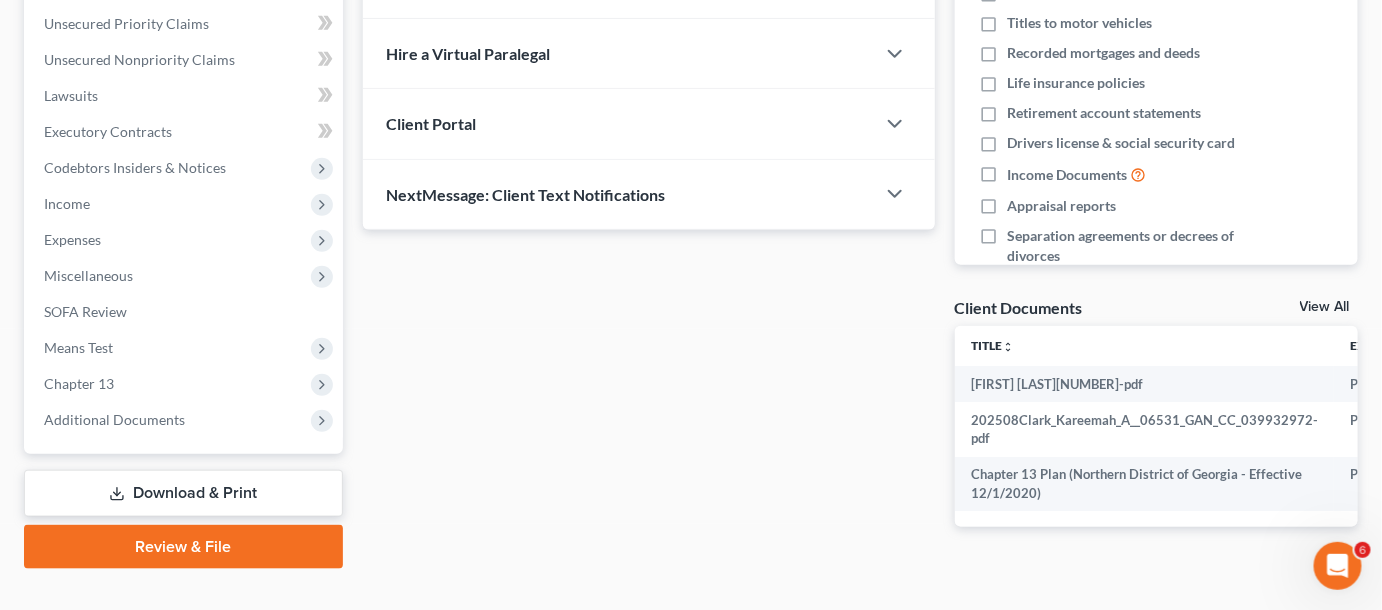 click on "Additional Documents" at bounding box center [185, 420] 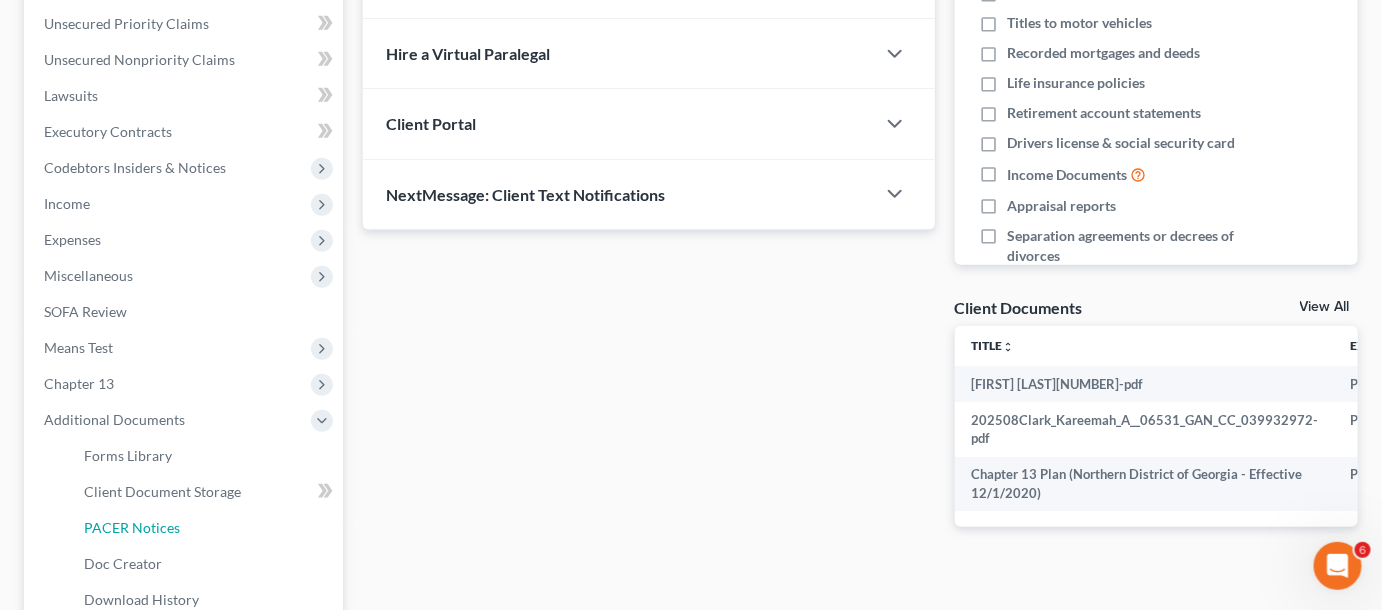 click on "PACER Notices" at bounding box center [132, 527] 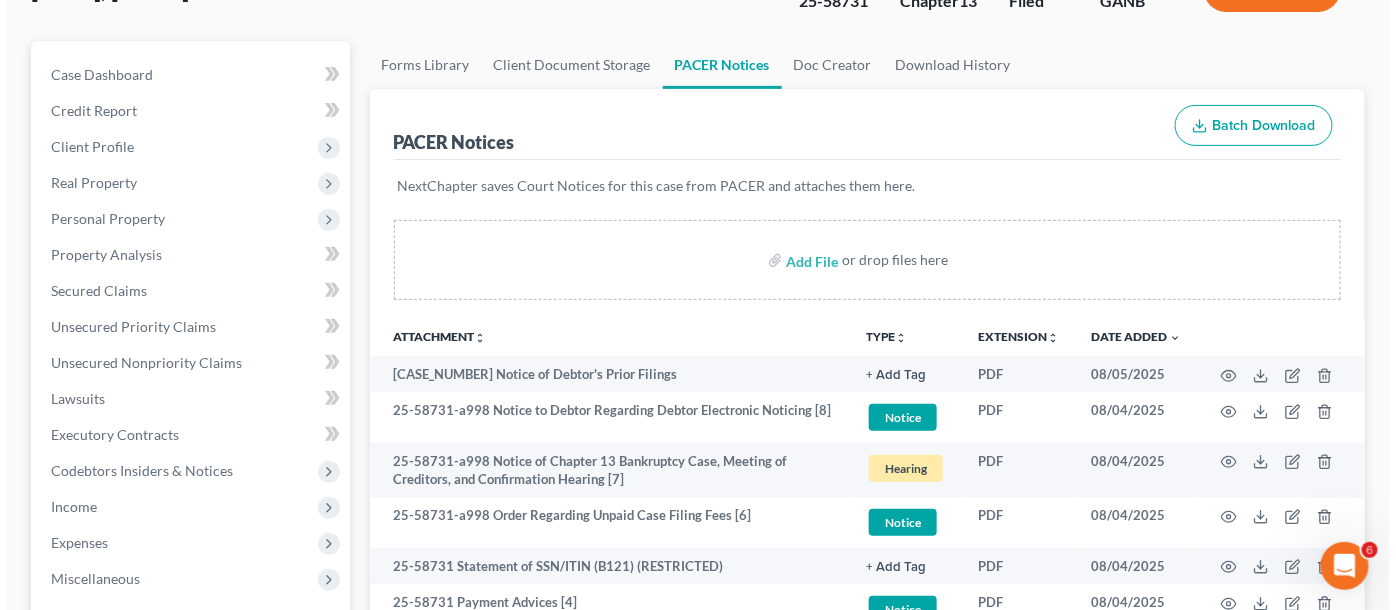 scroll, scrollTop: 454, scrollLeft: 0, axis: vertical 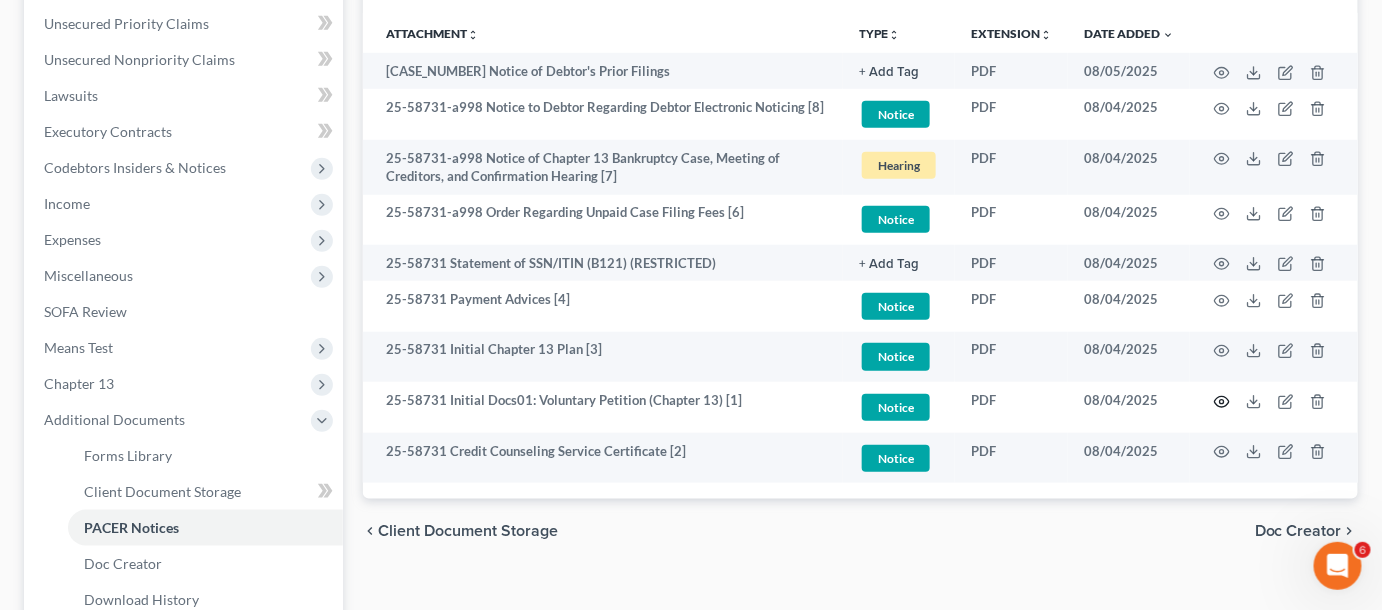 click 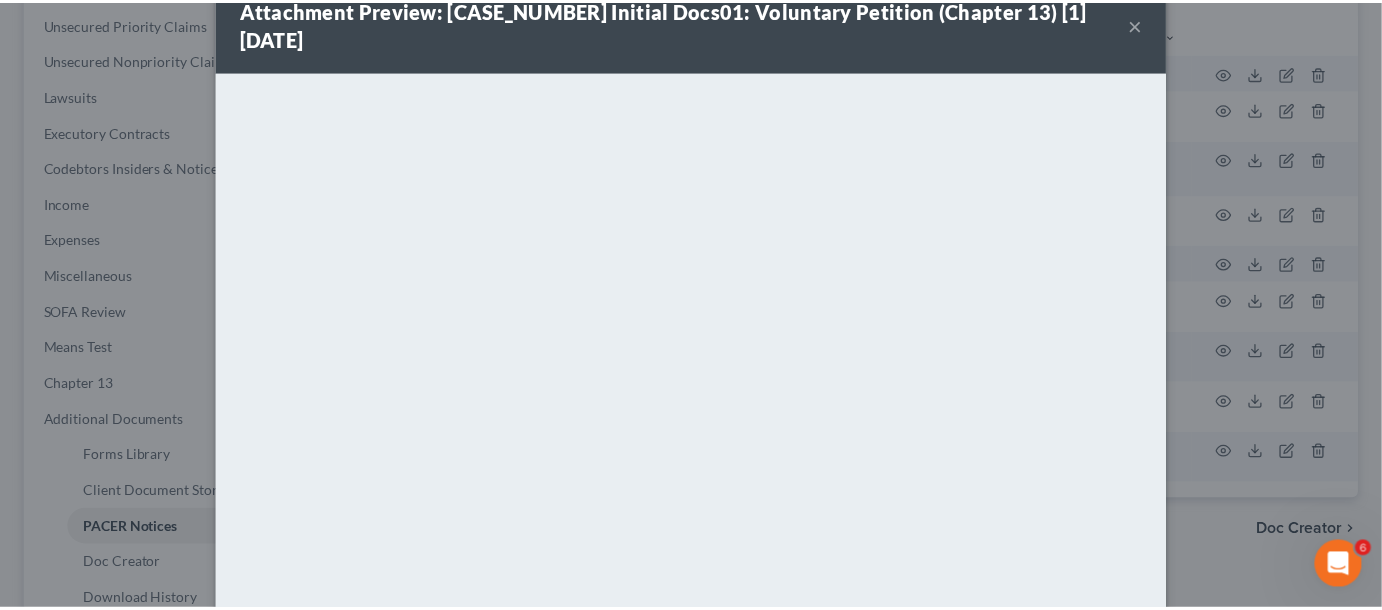 scroll, scrollTop: 132, scrollLeft: 0, axis: vertical 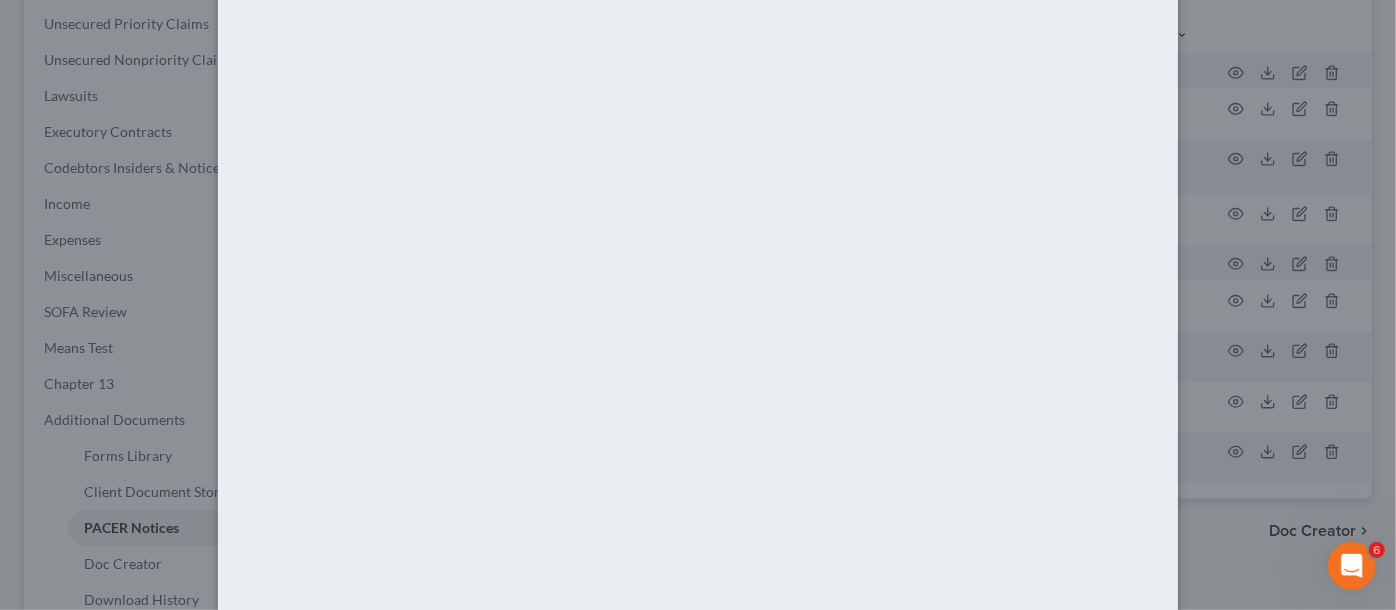 drag, startPoint x: 172, startPoint y: 290, endPoint x: 149, endPoint y: 290, distance: 23 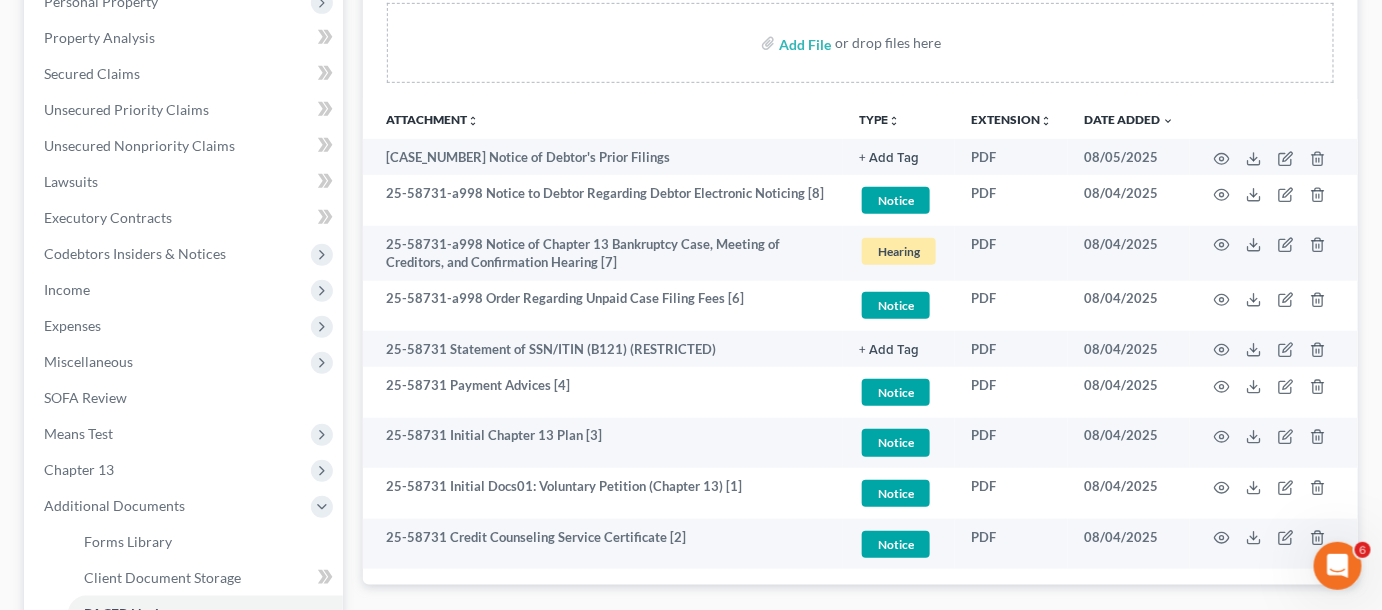 scroll, scrollTop: 364, scrollLeft: 0, axis: vertical 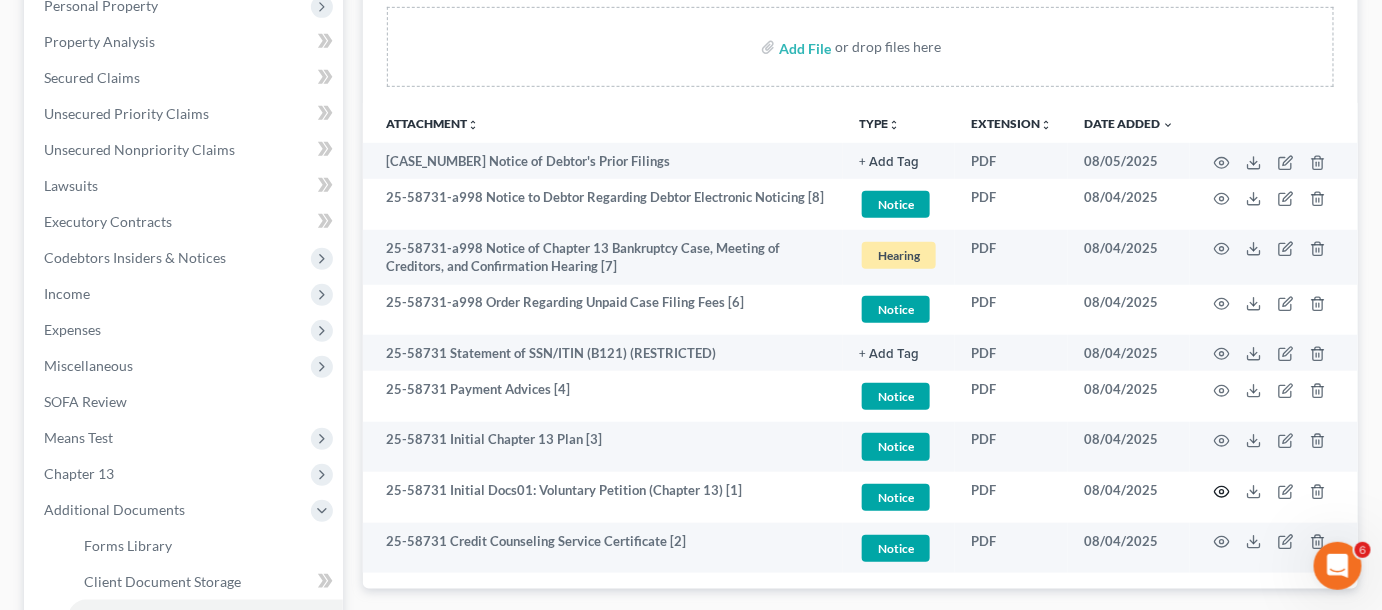 click 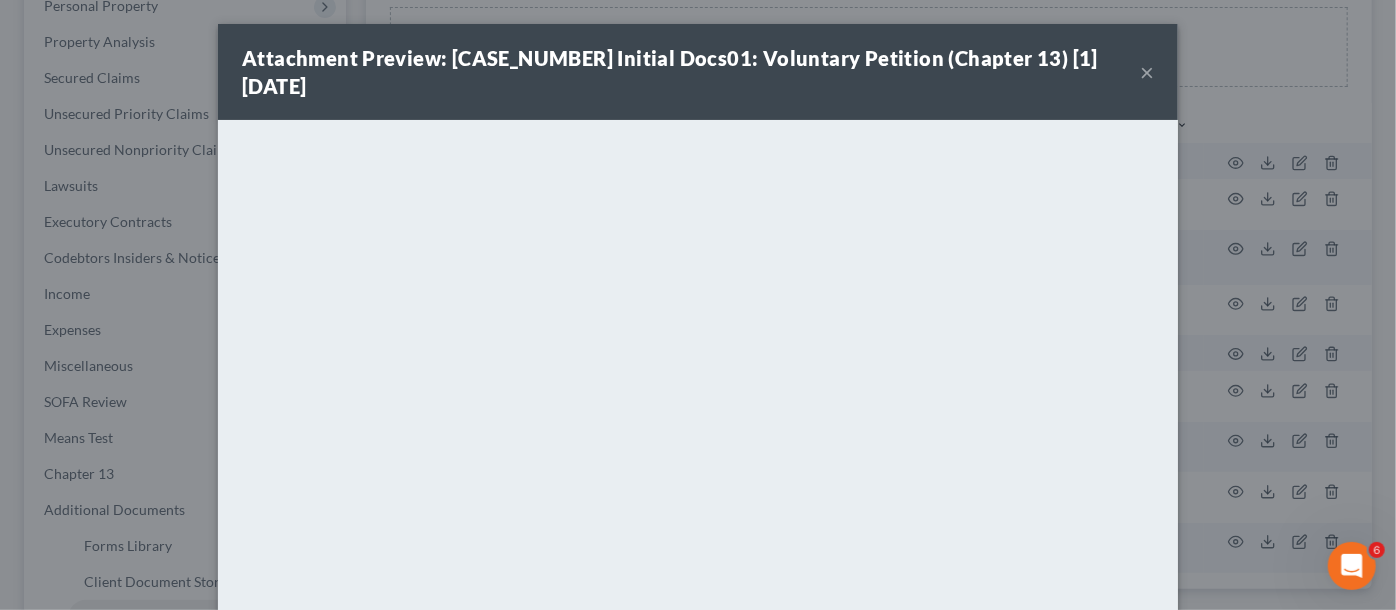 click on "×" at bounding box center [1147, 72] 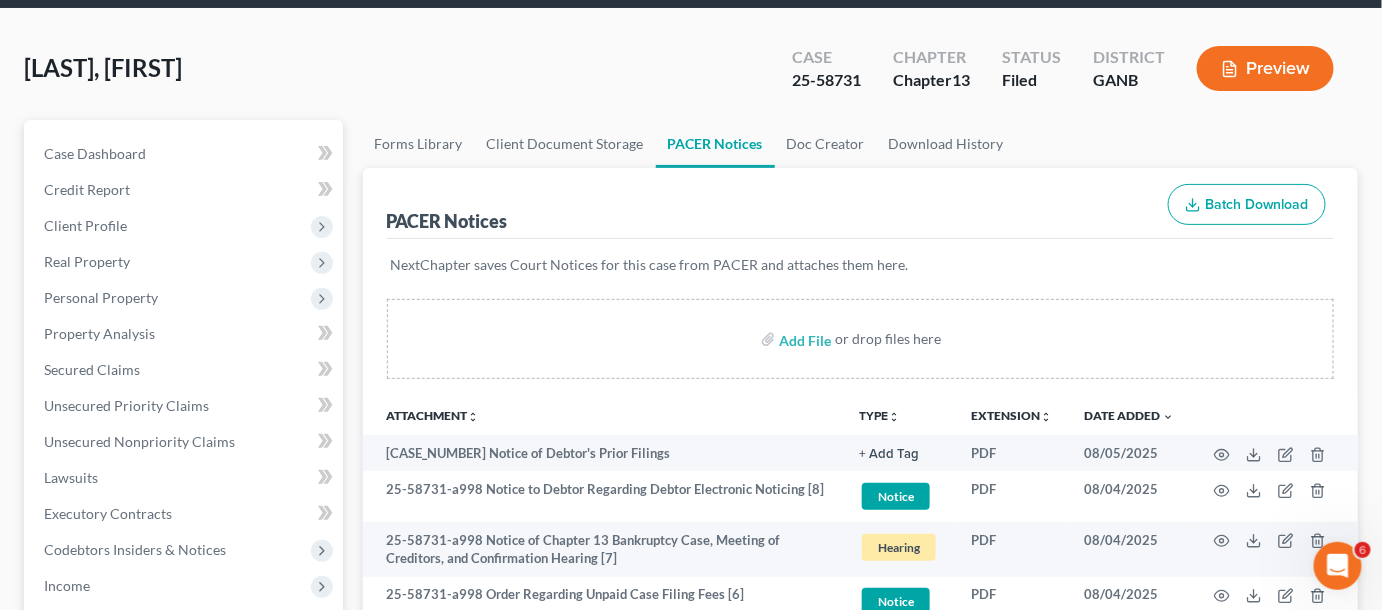 scroll, scrollTop: 0, scrollLeft: 0, axis: both 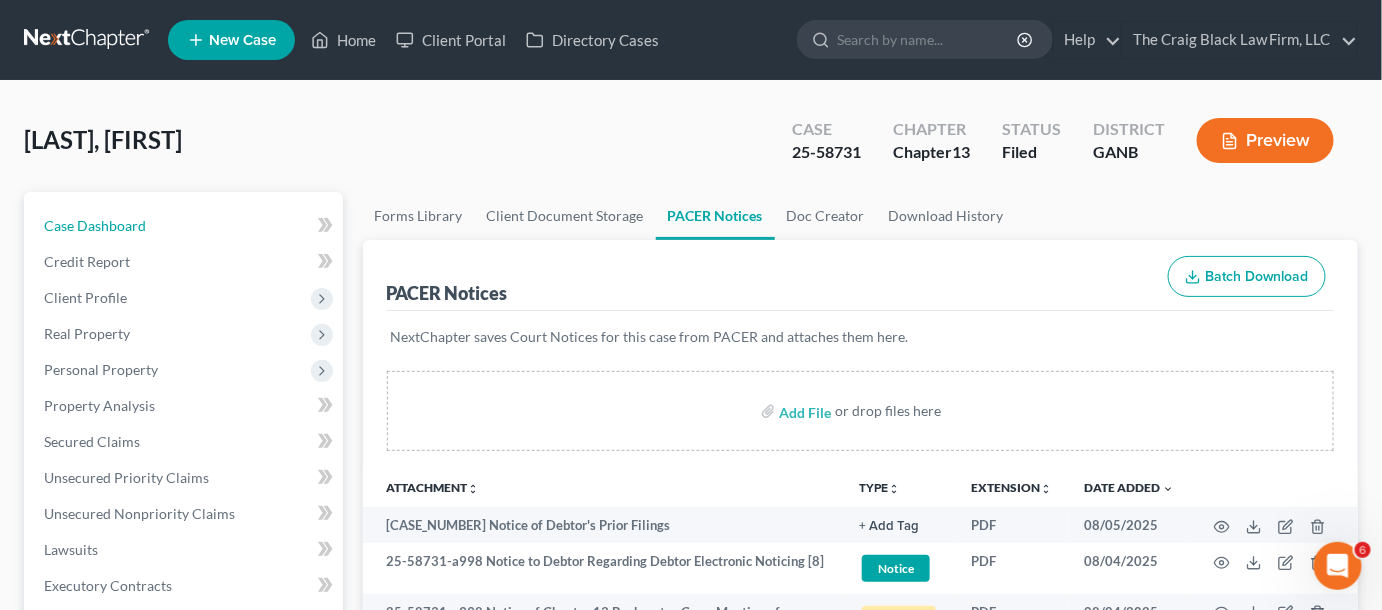 click on "Case Dashboard" at bounding box center [185, 226] 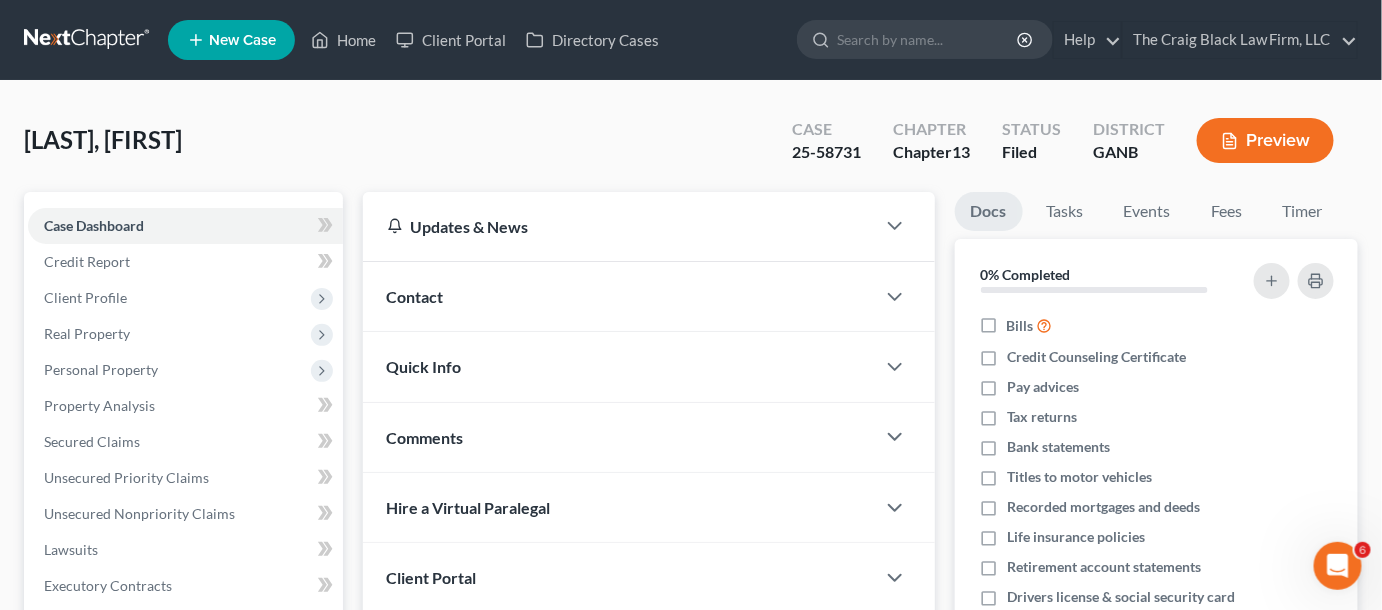 click on "Contact" at bounding box center [415, 296] 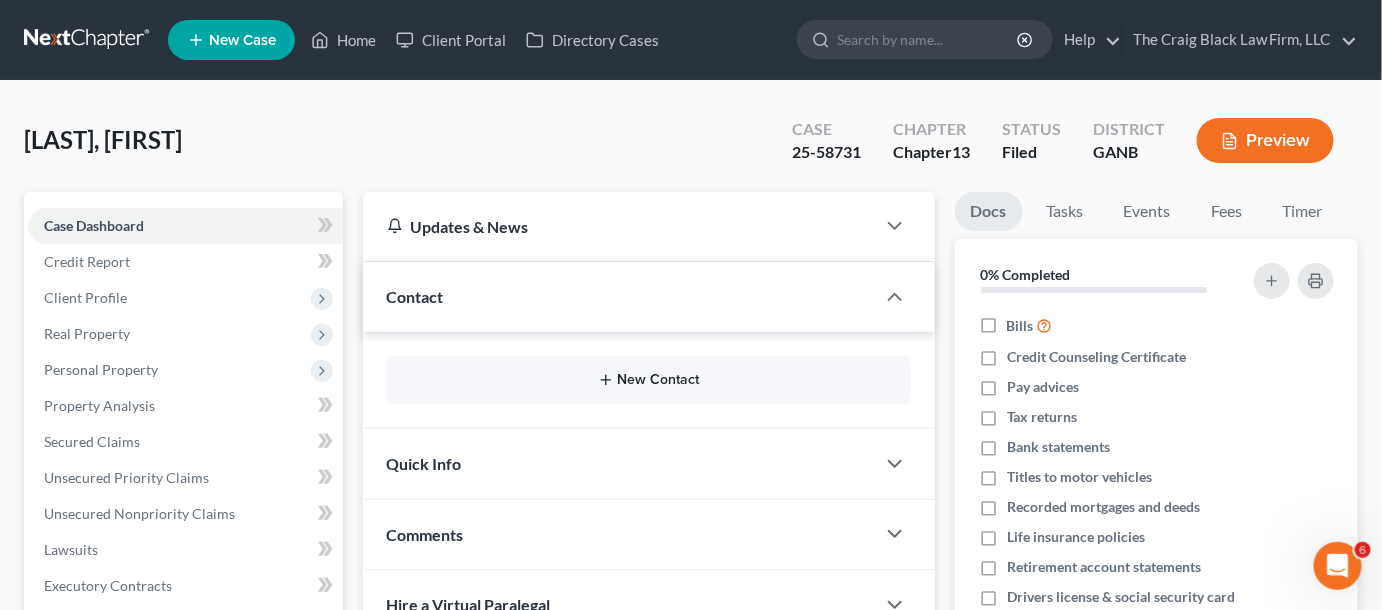click on "New Contact" at bounding box center (649, 380) 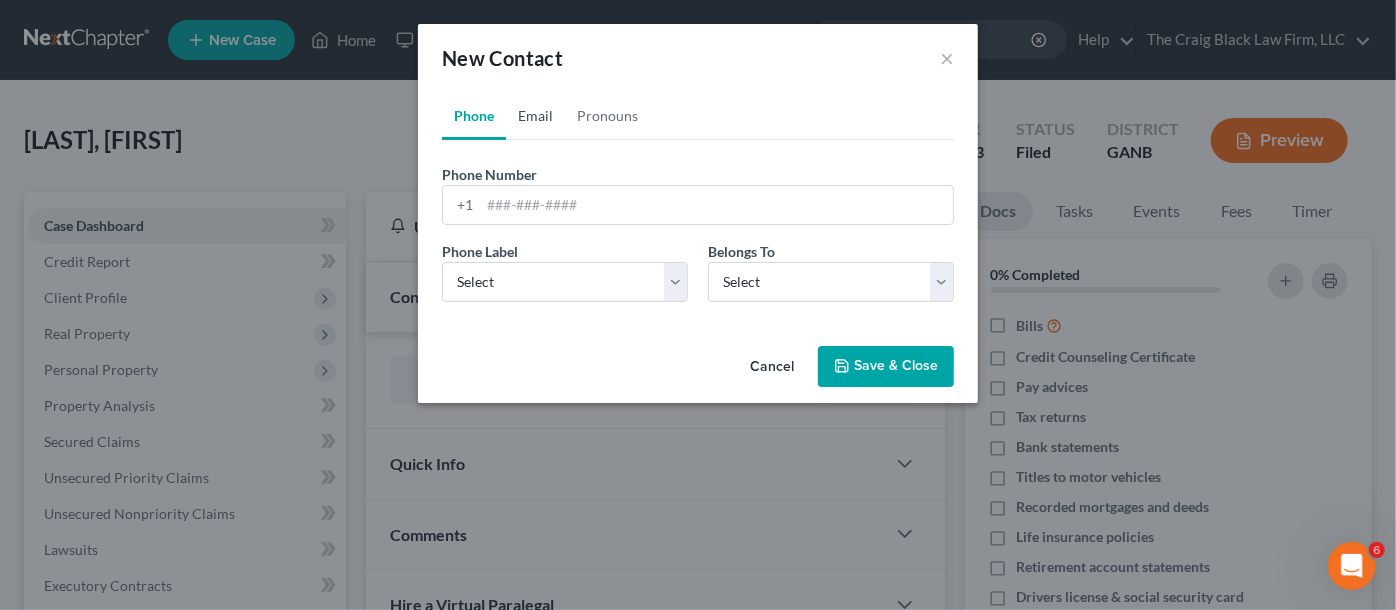 click on "Email" at bounding box center [535, 116] 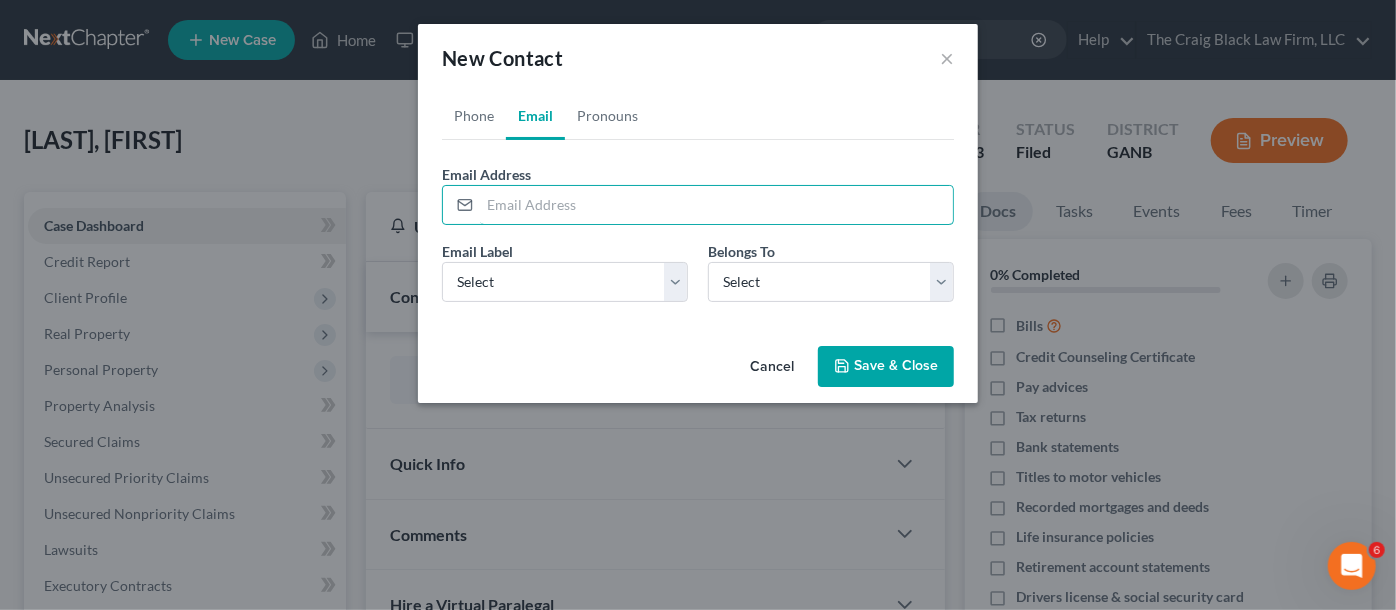 paste on "[EMAIL]" 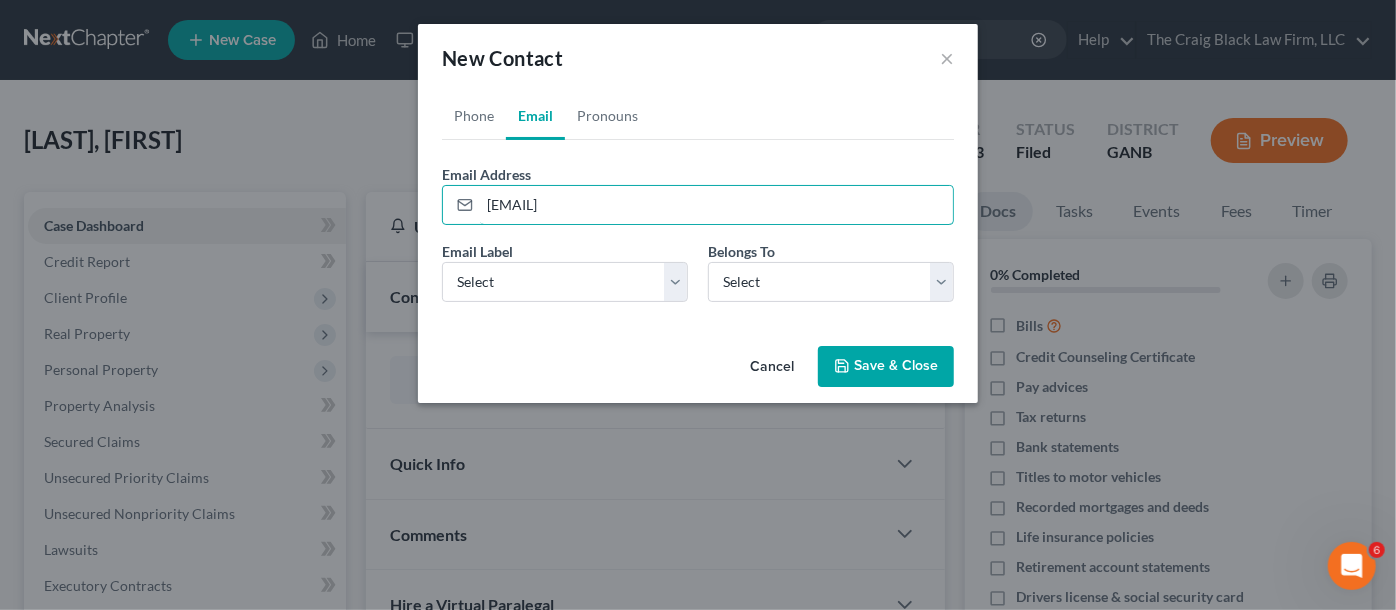 type on "[EMAIL]" 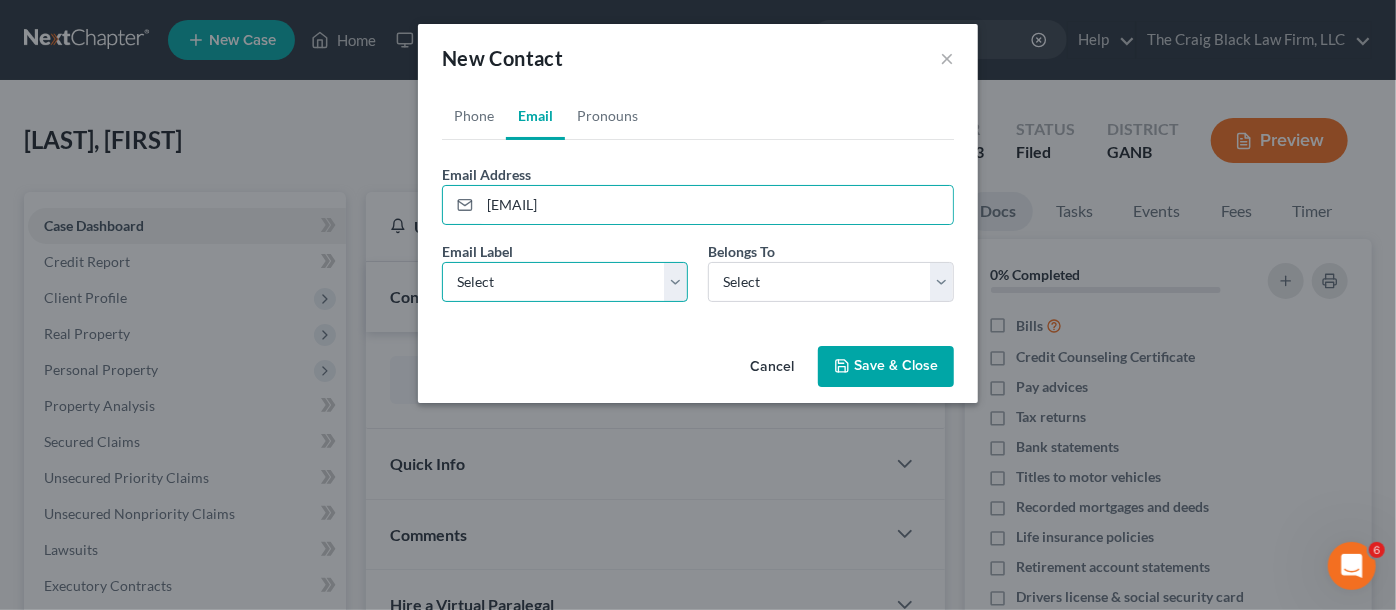 drag, startPoint x: 521, startPoint y: 277, endPoint x: 525, endPoint y: 298, distance: 21.377558 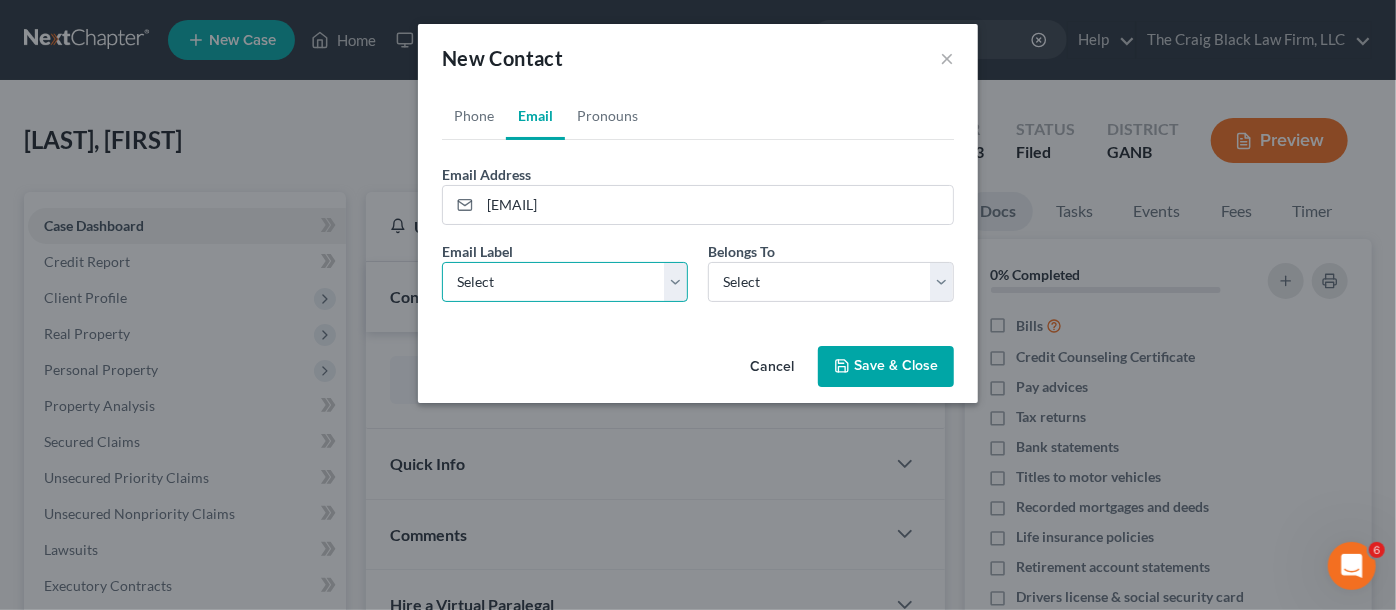 select on "0" 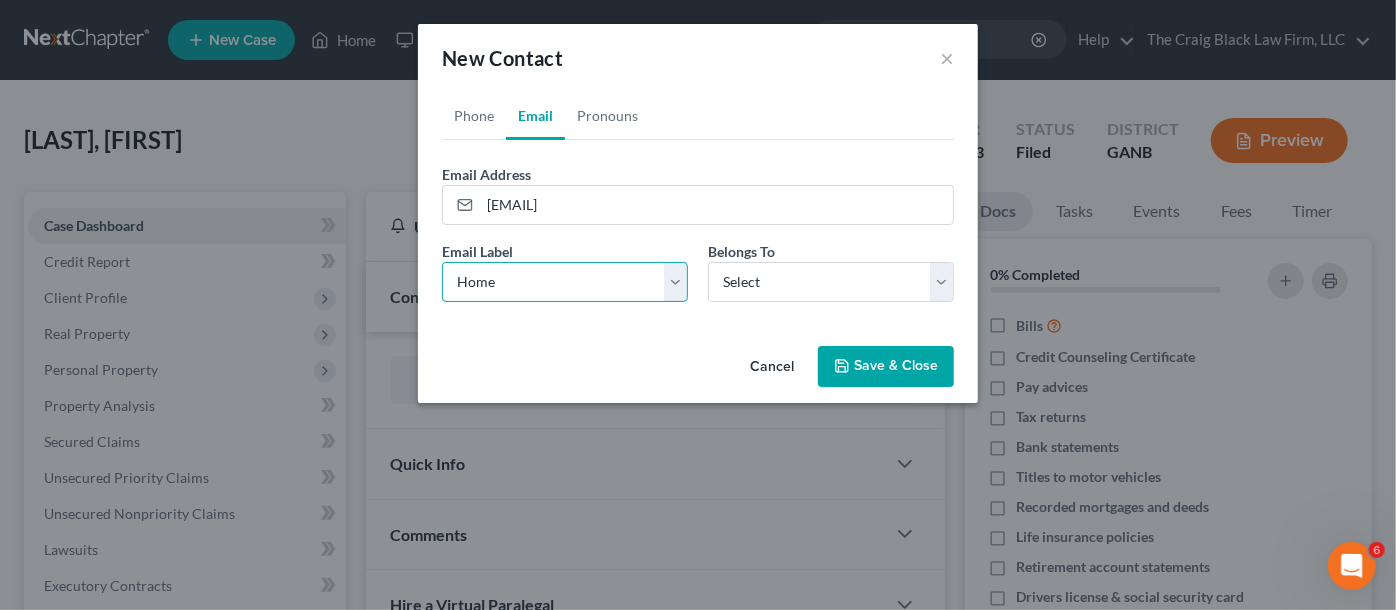 click on "Select Home Work Other" at bounding box center [565, 282] 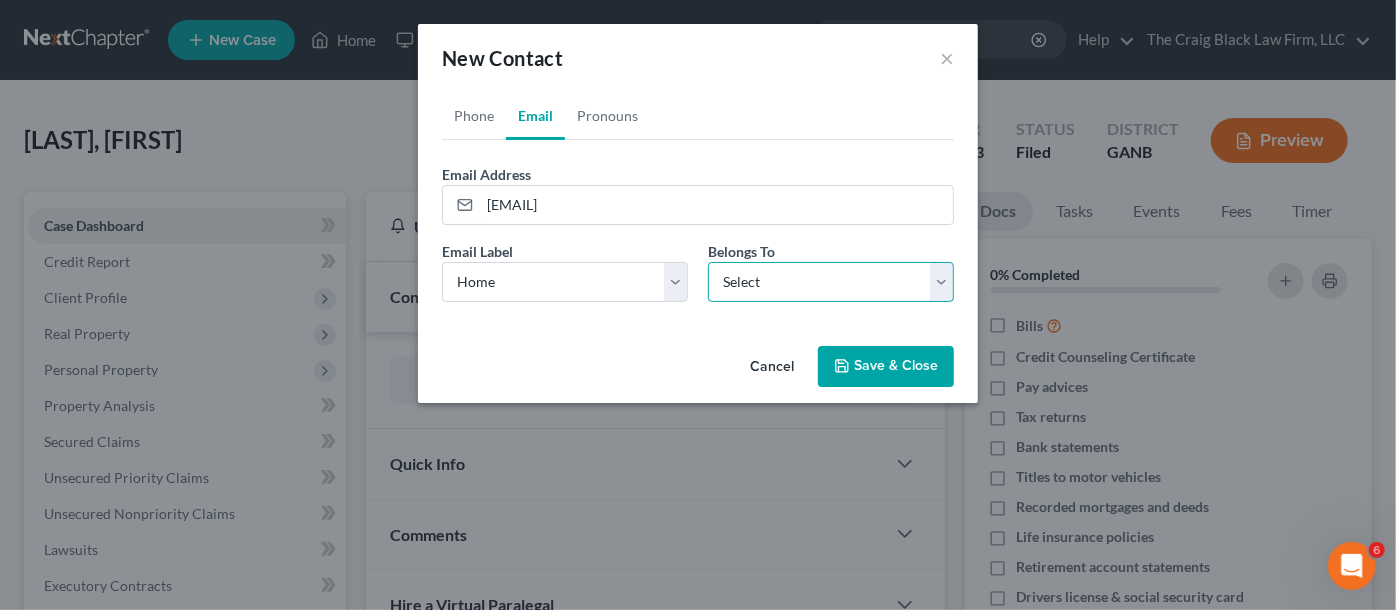 drag, startPoint x: 805, startPoint y: 286, endPoint x: 802, endPoint y: 296, distance: 10.440307 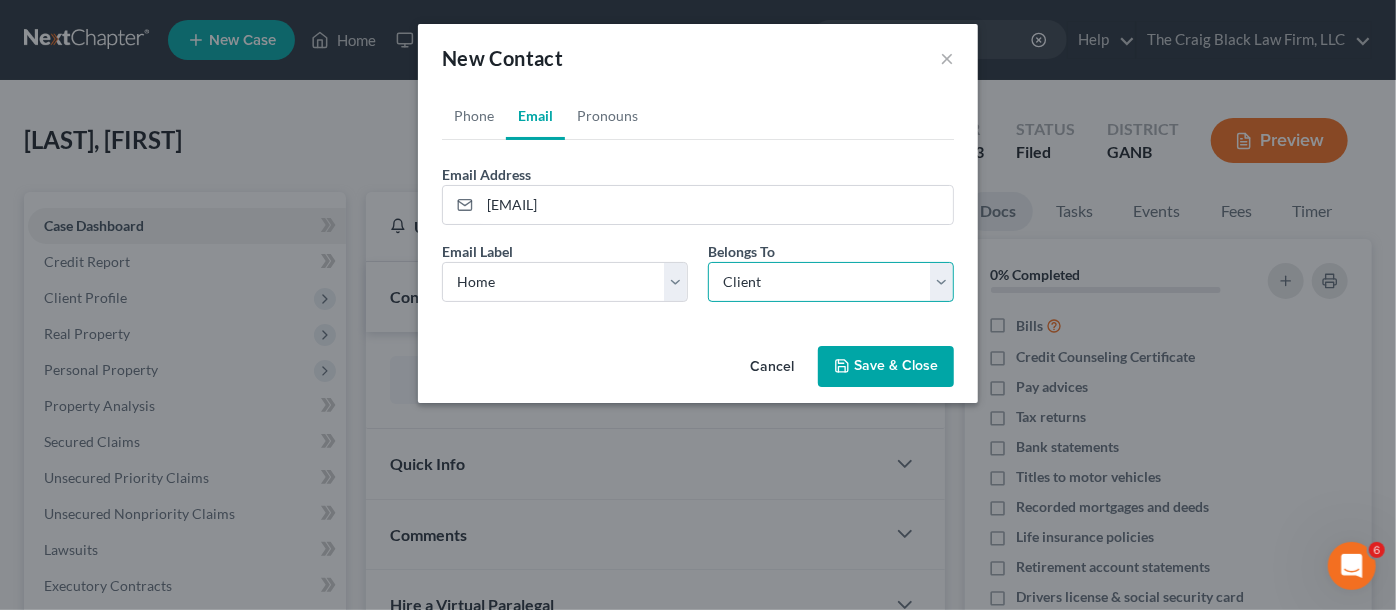 click on "Select Client Other" at bounding box center (831, 282) 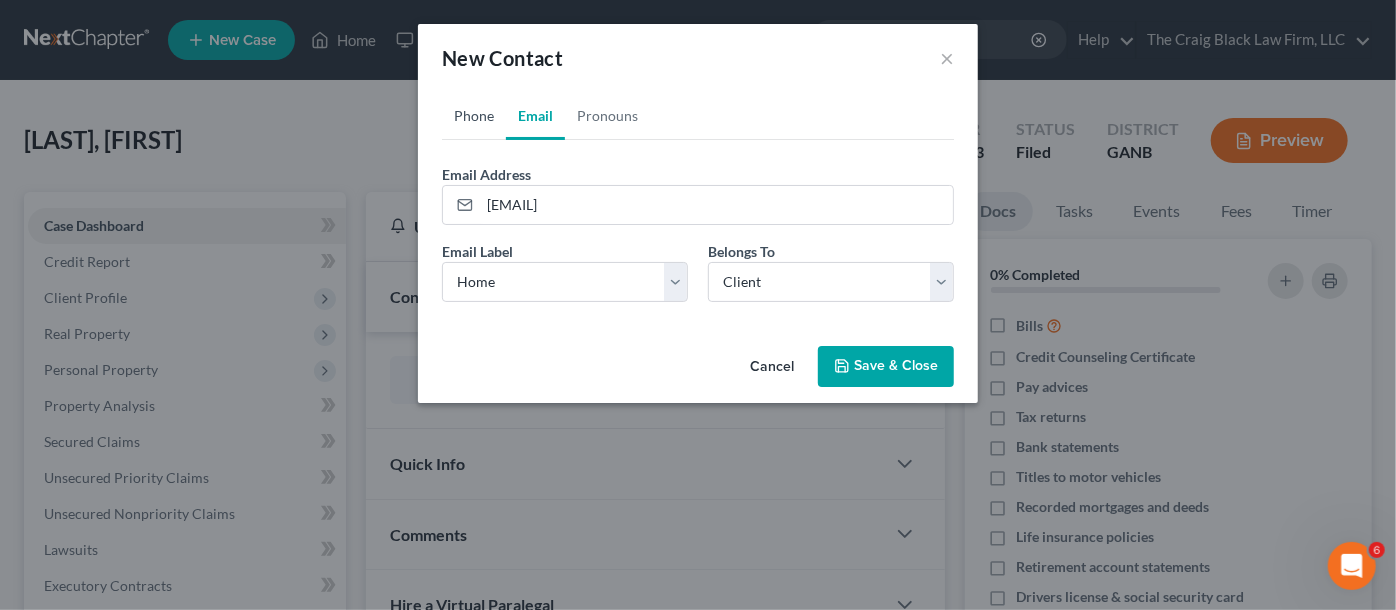 click on "Phone" at bounding box center (474, 116) 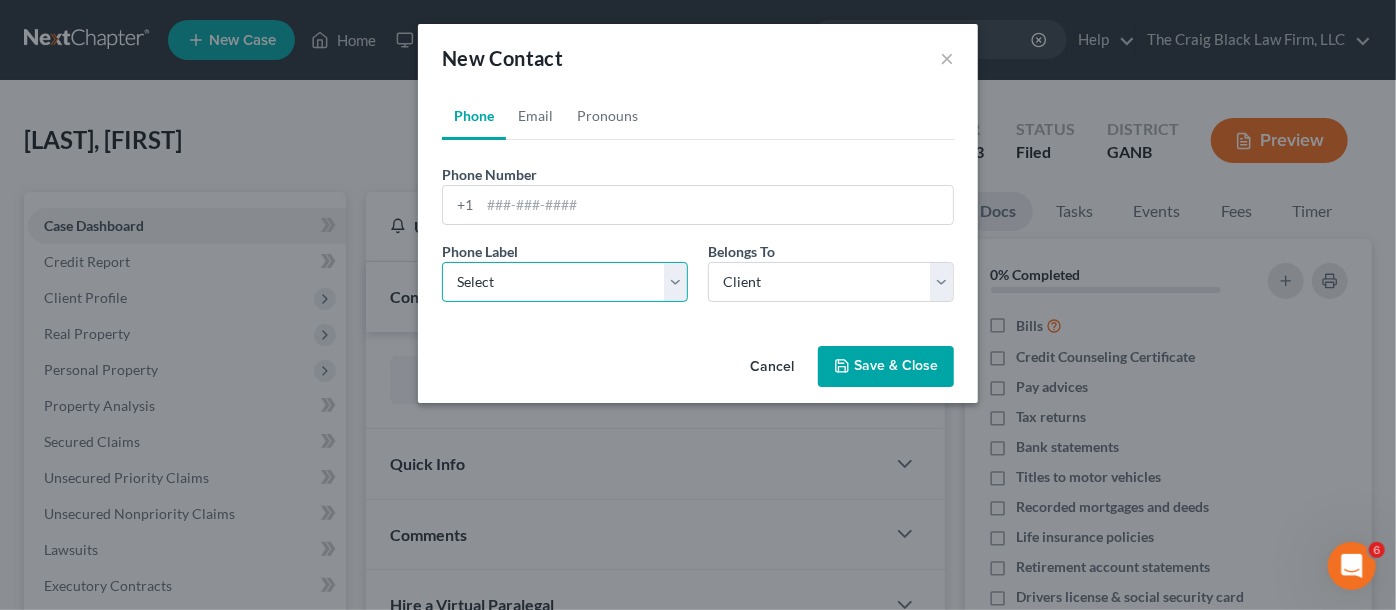 drag, startPoint x: 513, startPoint y: 284, endPoint x: 513, endPoint y: 298, distance: 14 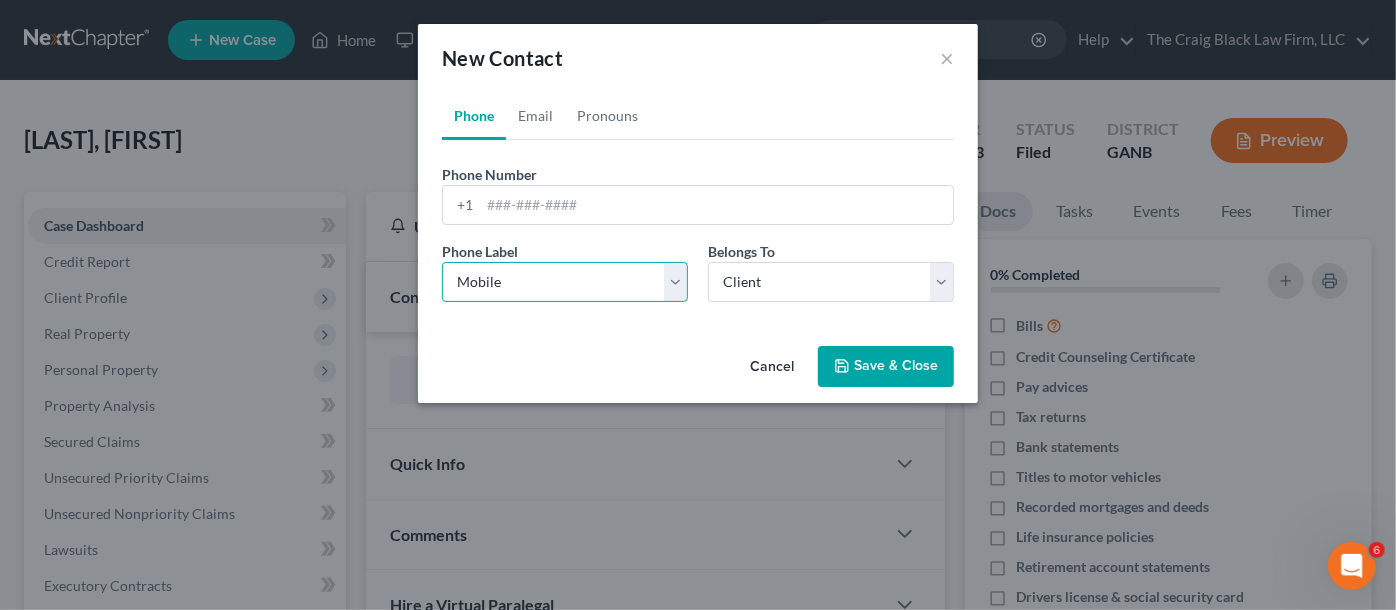 click on "Select Mobile Home Work Other" at bounding box center [565, 282] 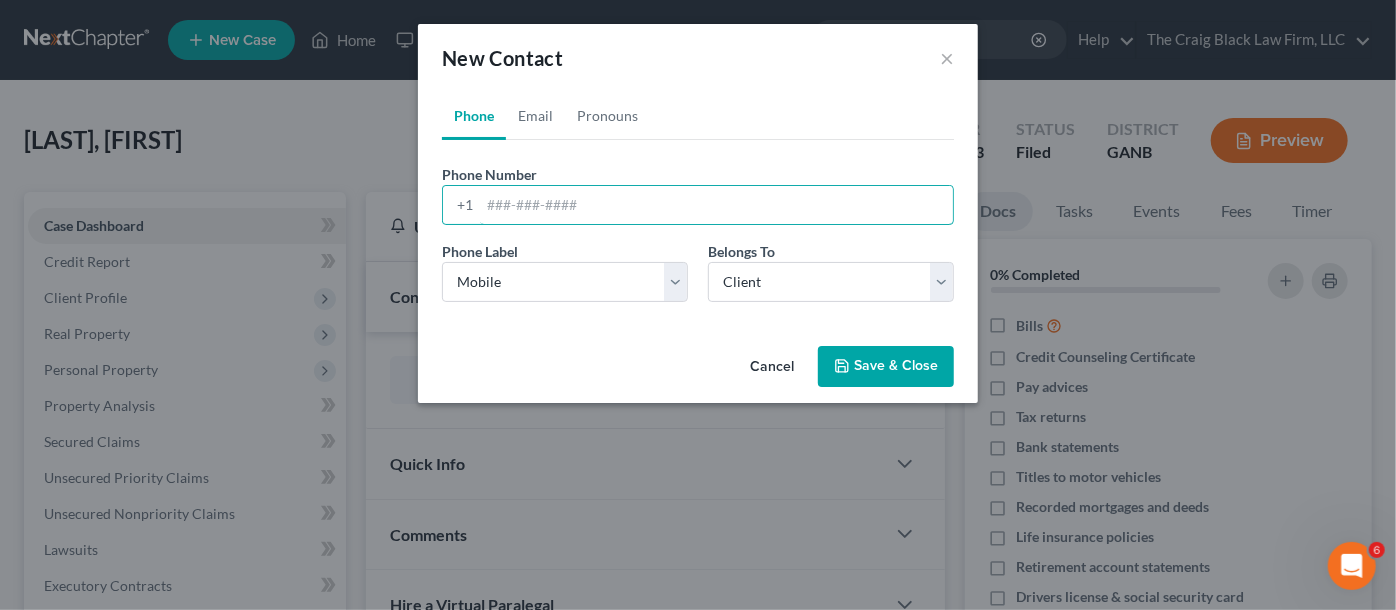paste on "[PHONE]" 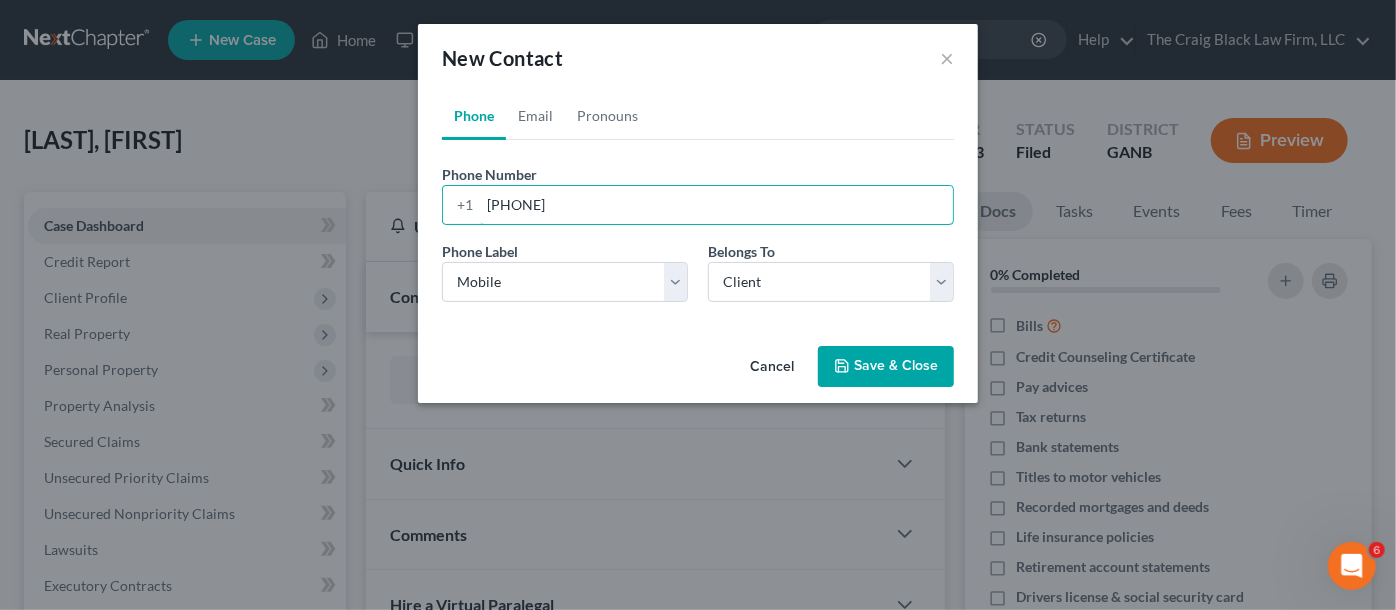 click on "[PHONE]" at bounding box center [716, 205] 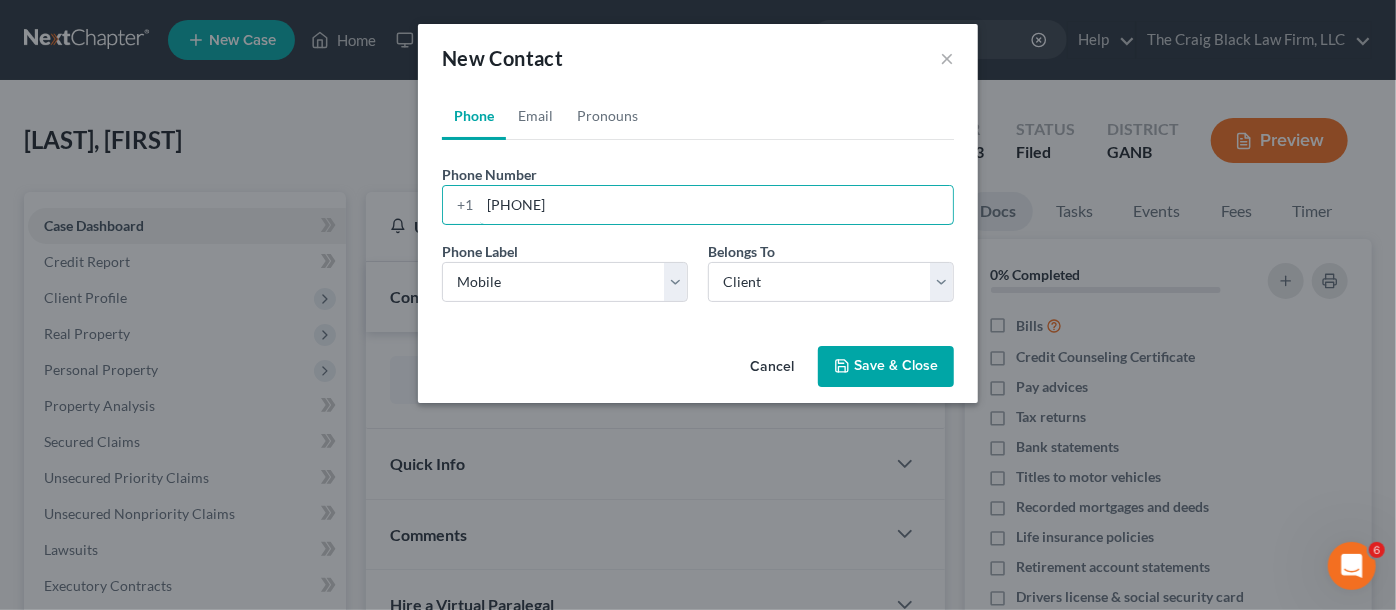type on "[PHONE]" 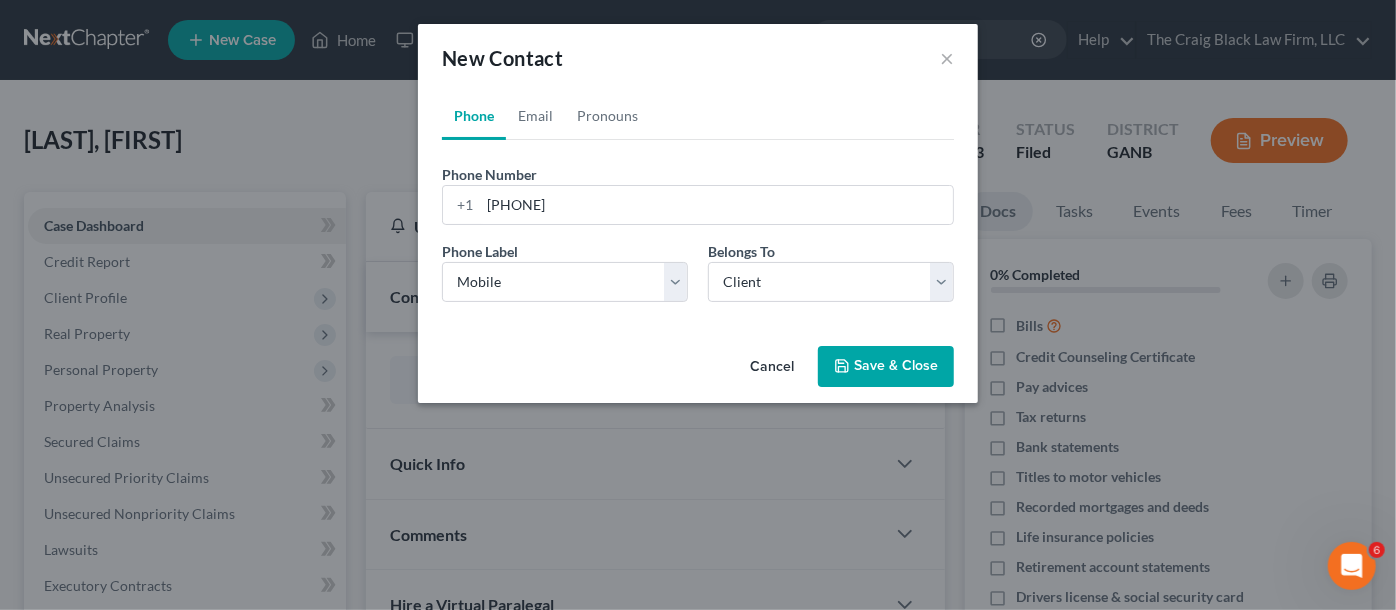 click on "Save & Close" at bounding box center (886, 367) 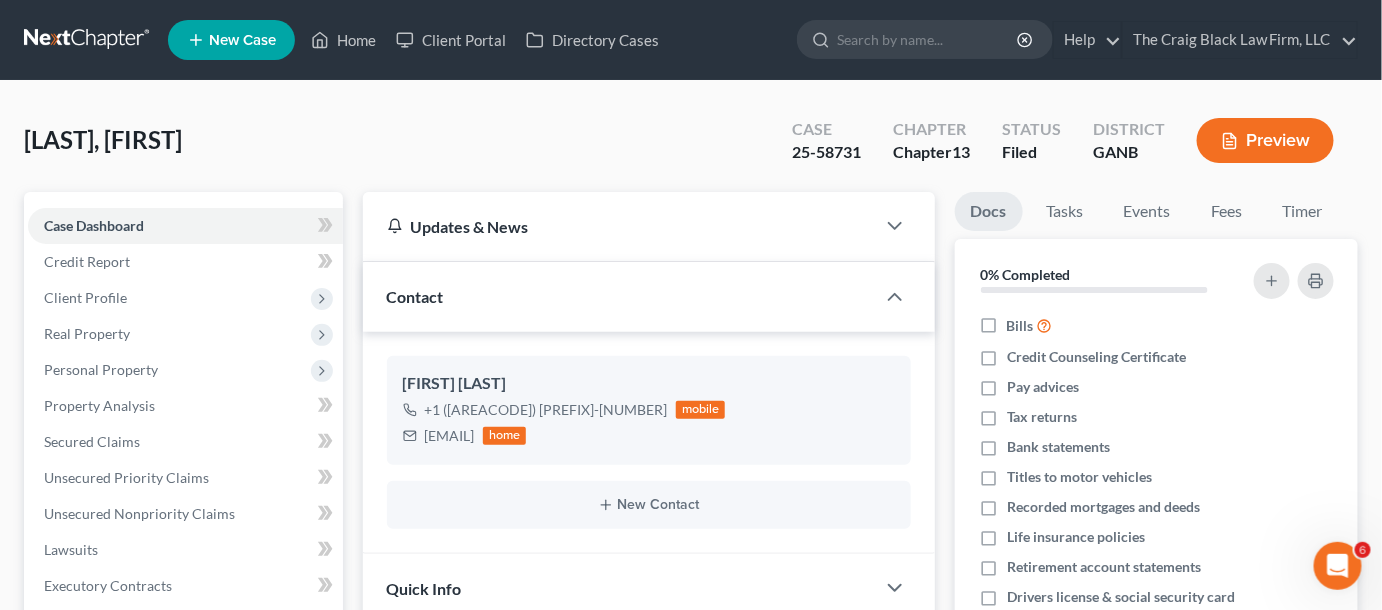 click at bounding box center (928, 39) 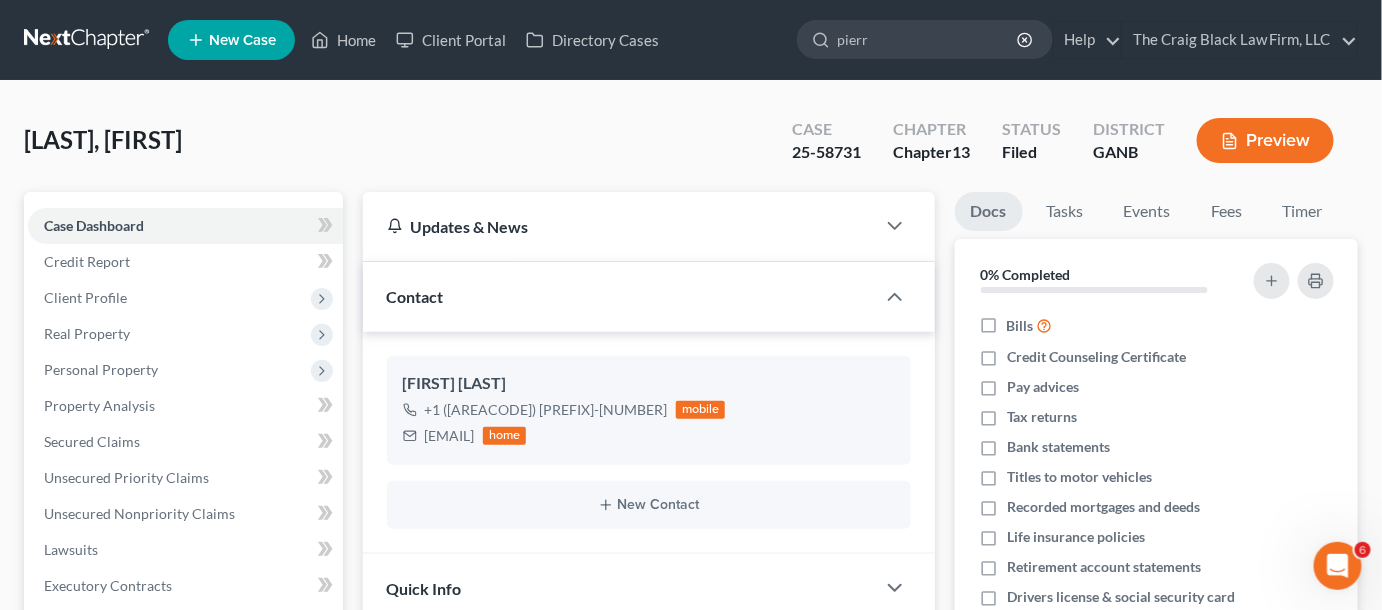 type on "pierre" 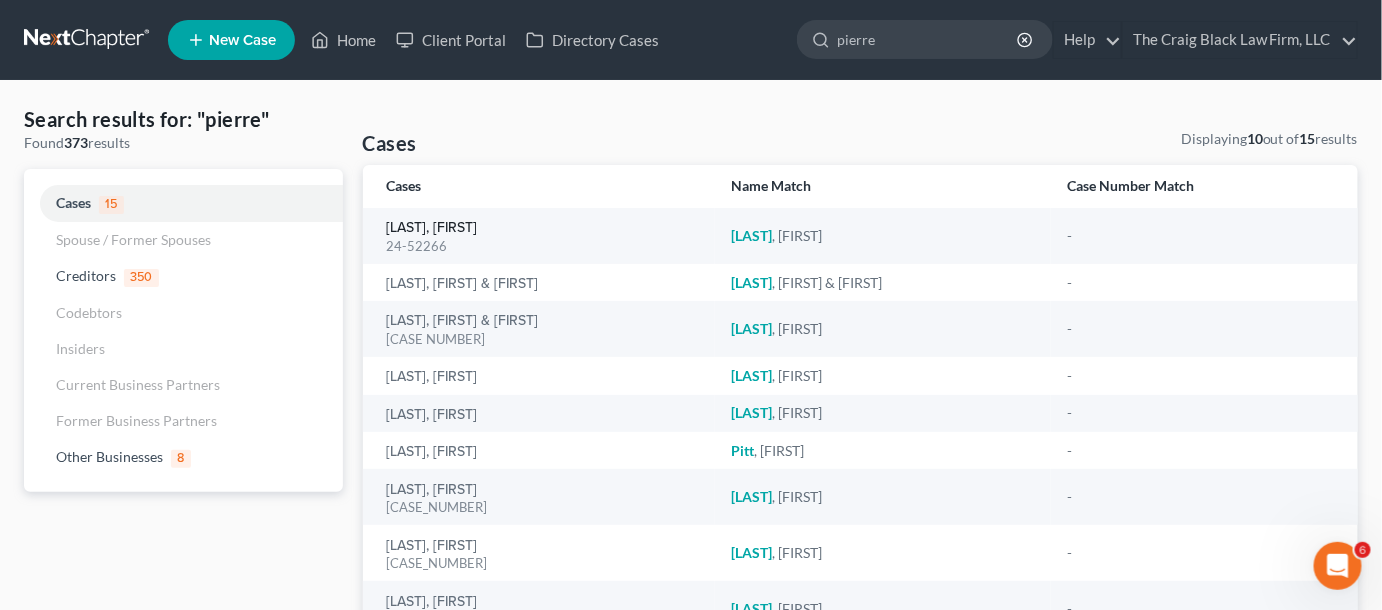 click on "[LAST], [FIRST]" at bounding box center (432, 228) 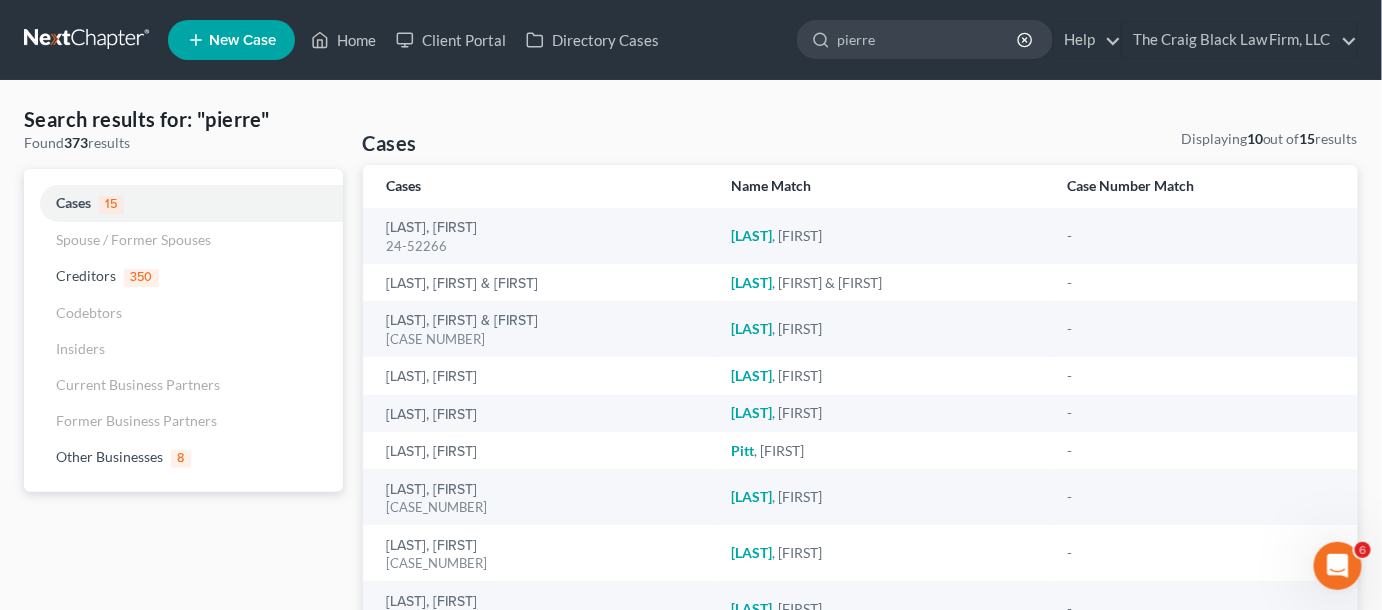 type 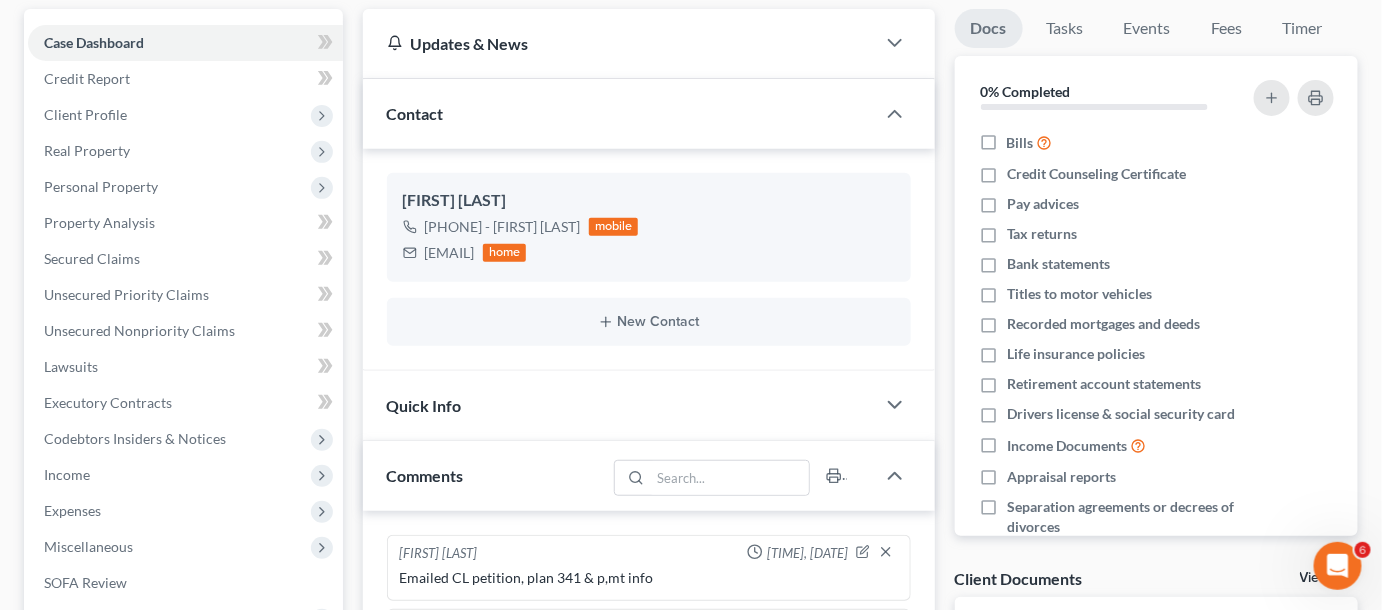 scroll, scrollTop: 454, scrollLeft: 0, axis: vertical 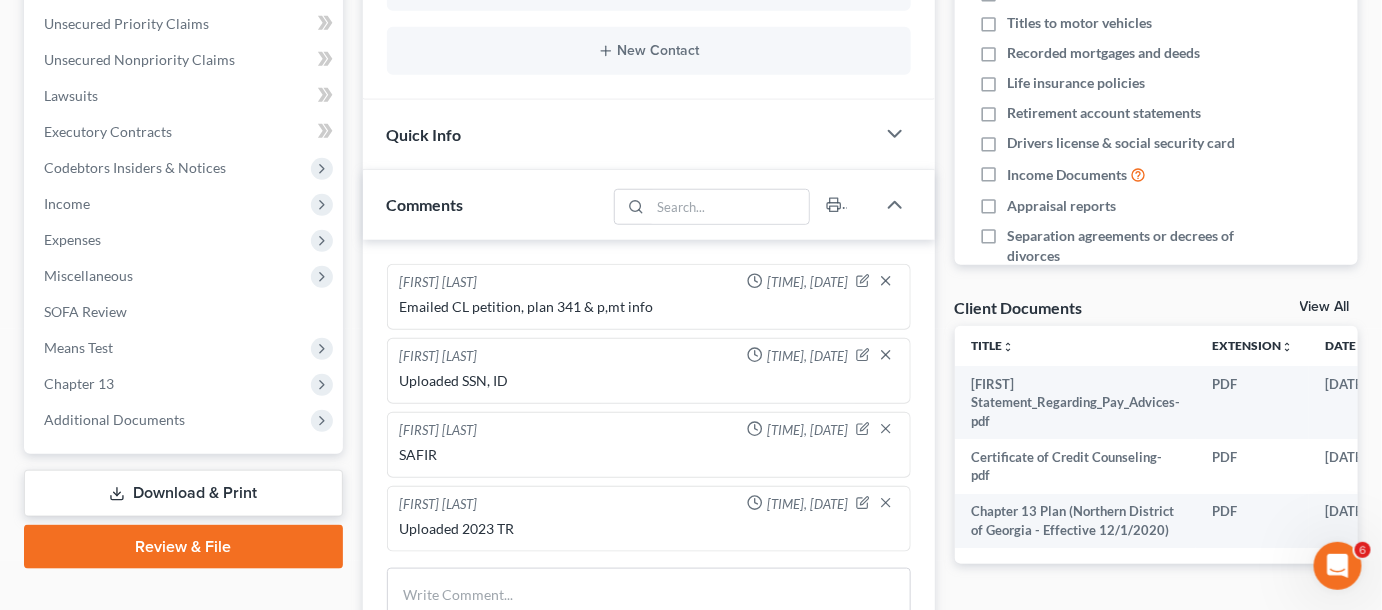 click on "Additional Documents" at bounding box center (114, 419) 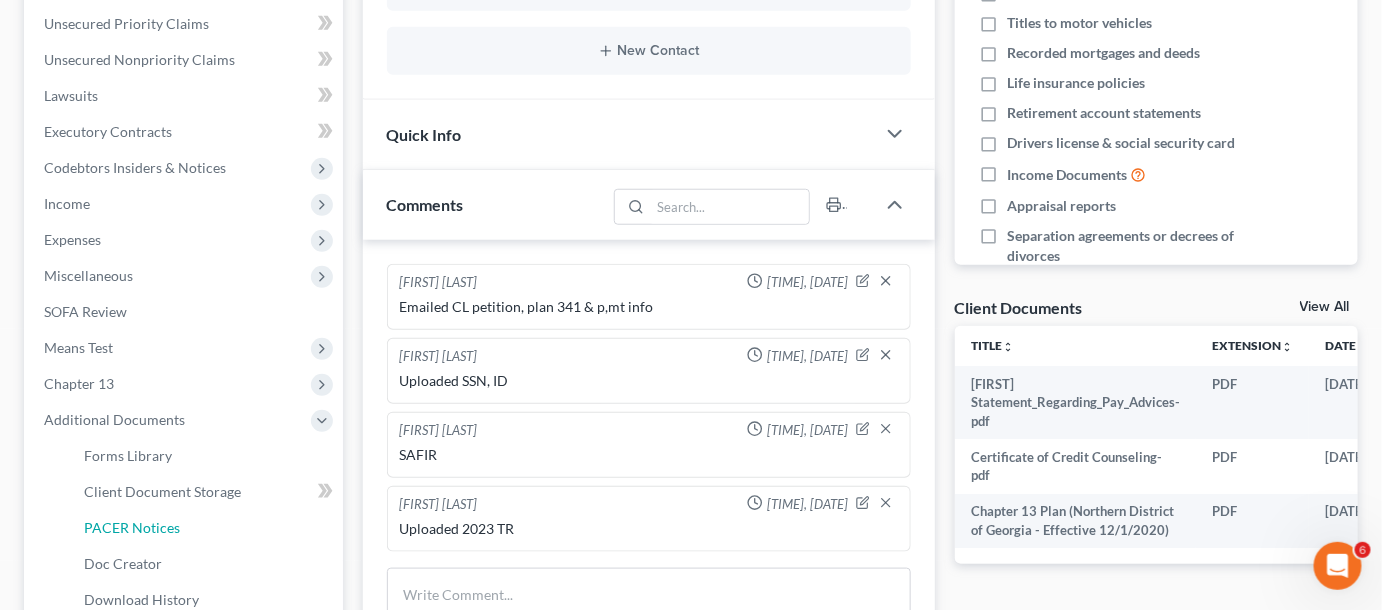 click on "PACER Notices" at bounding box center [132, 527] 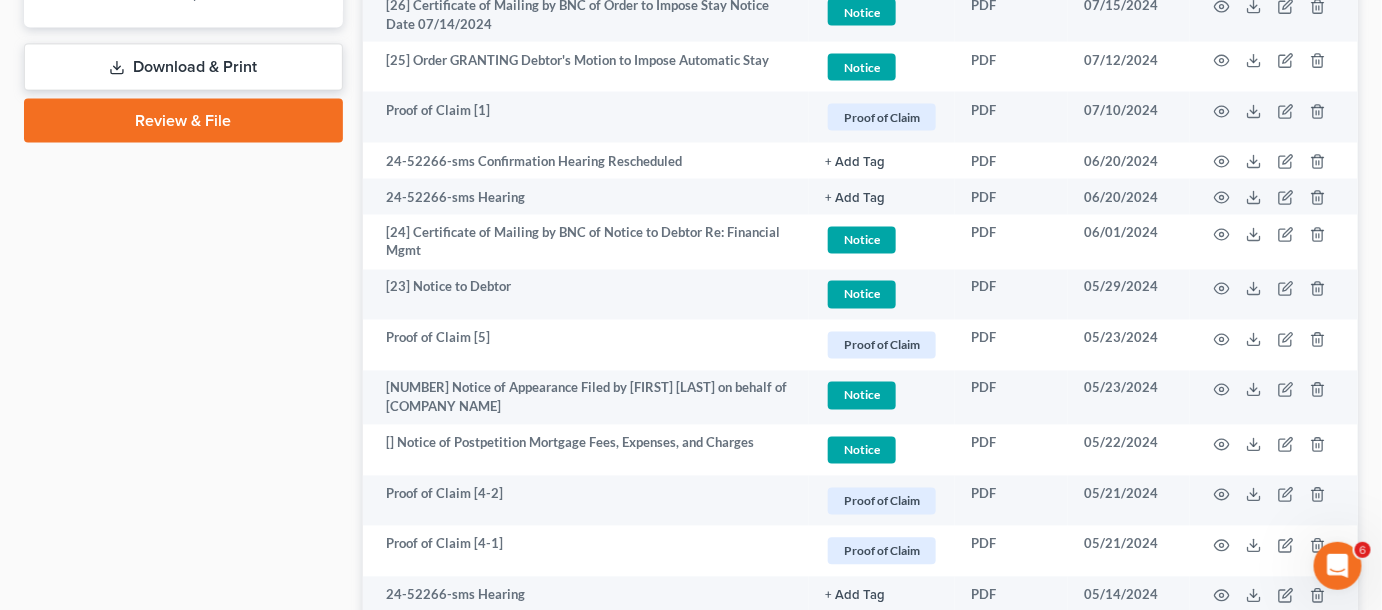 scroll, scrollTop: 757, scrollLeft: 0, axis: vertical 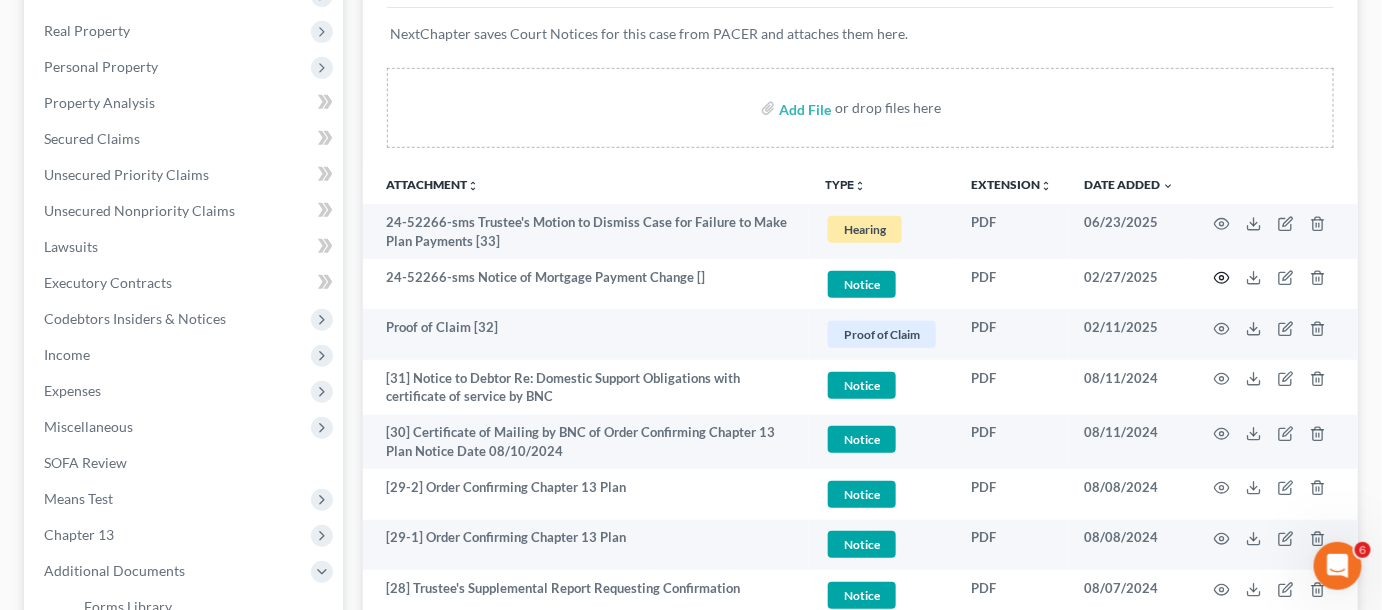 click 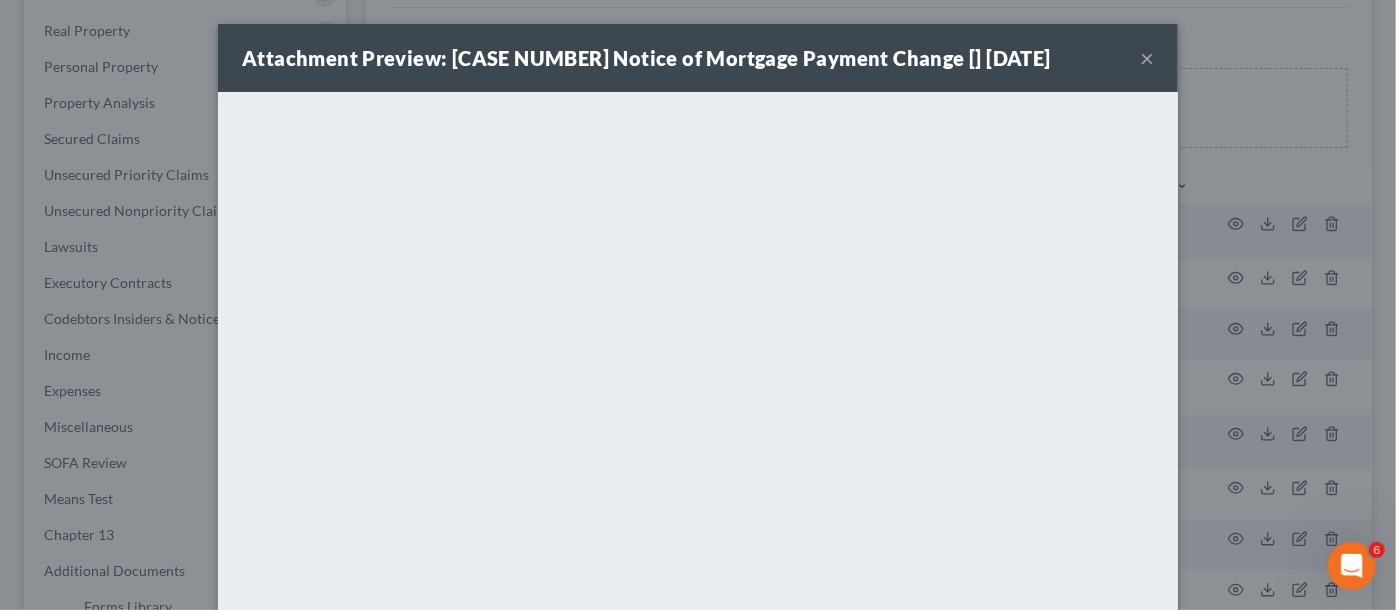 scroll, scrollTop: 48, scrollLeft: 0, axis: vertical 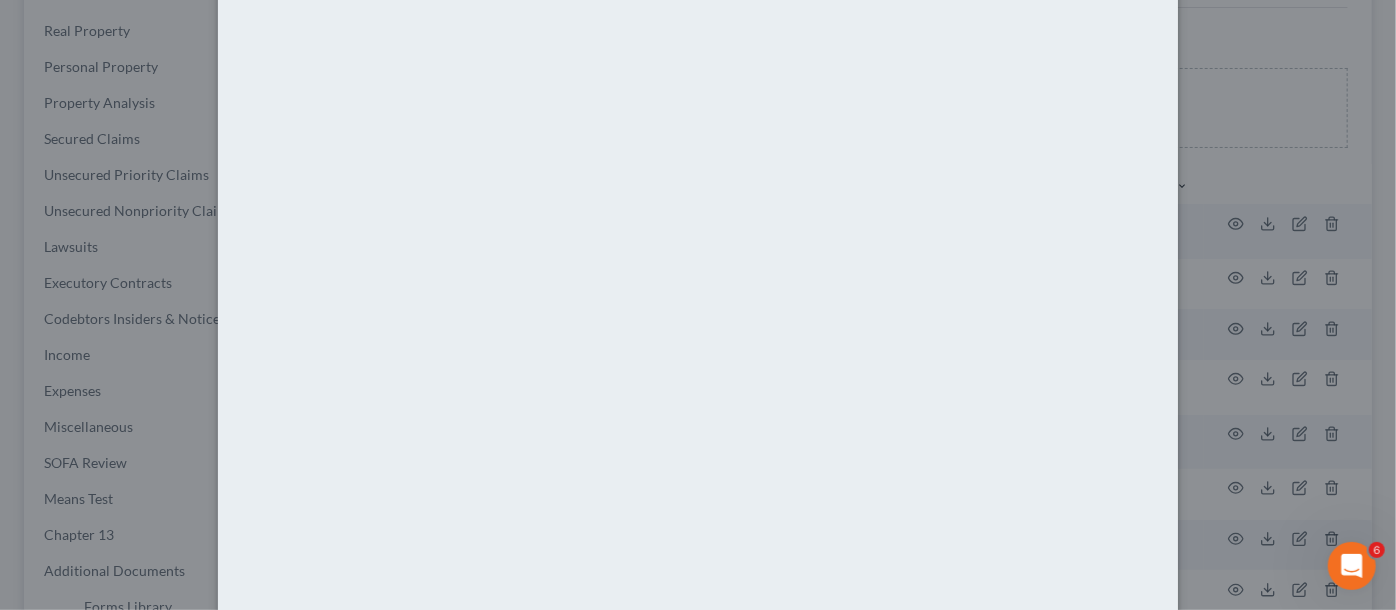 click on "Attachment Preview: [CASE NUMBER] Notice of Mortgage Payment Change [] [DATE] ×
Download" at bounding box center (698, 305) 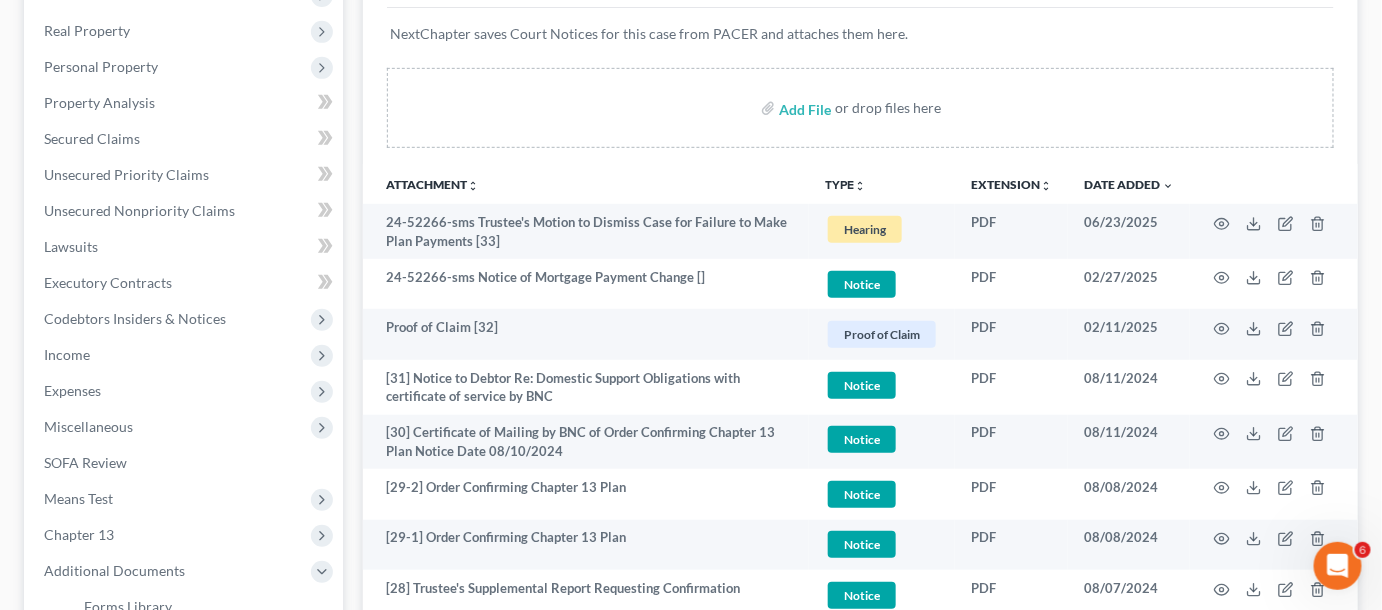 scroll, scrollTop: 0, scrollLeft: 0, axis: both 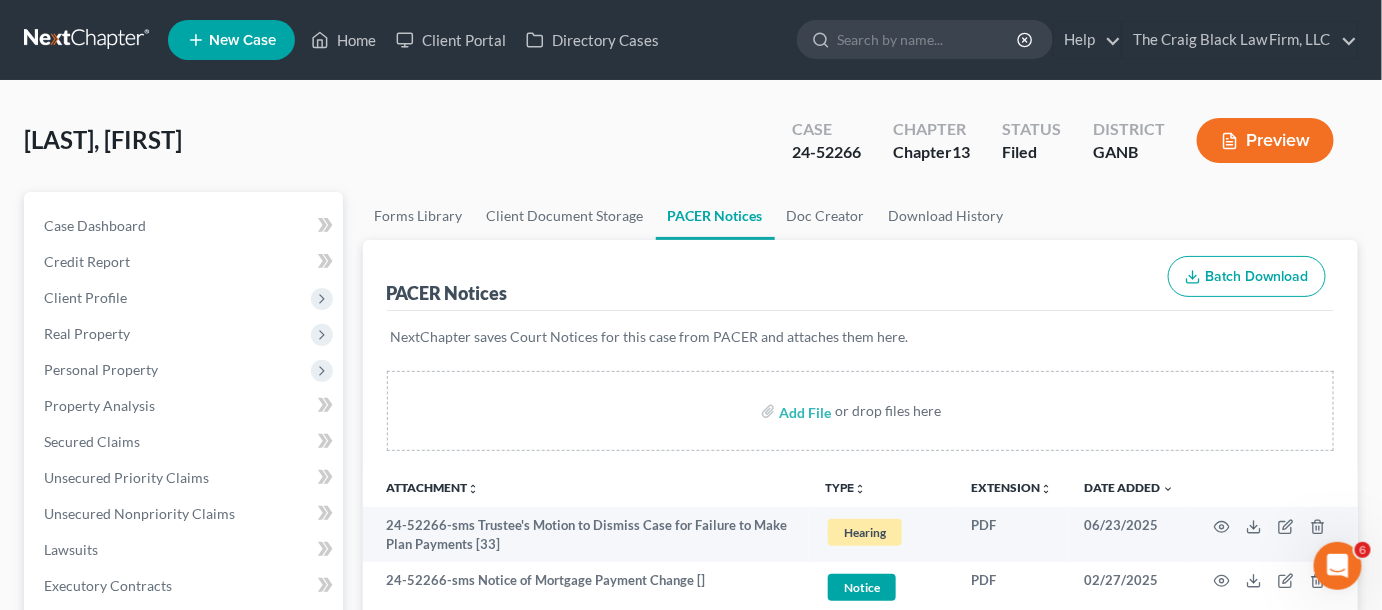 click on "Client Profile" at bounding box center [185, 298] 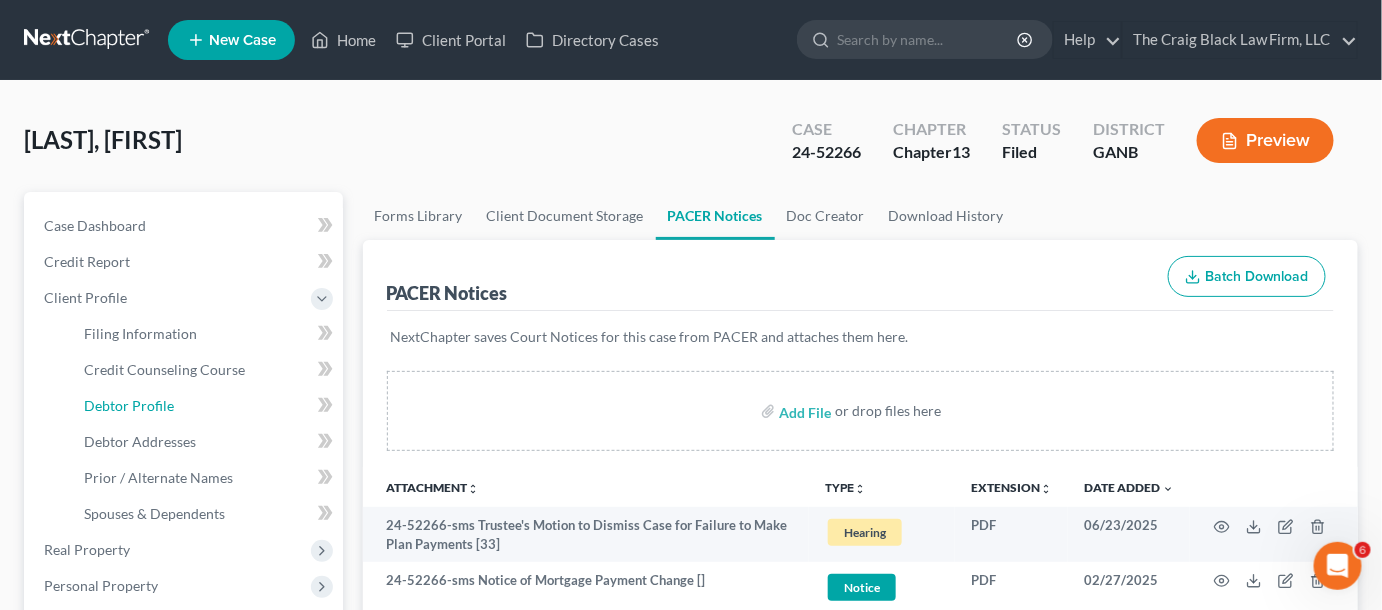 click on "Debtor Profile" at bounding box center [129, 405] 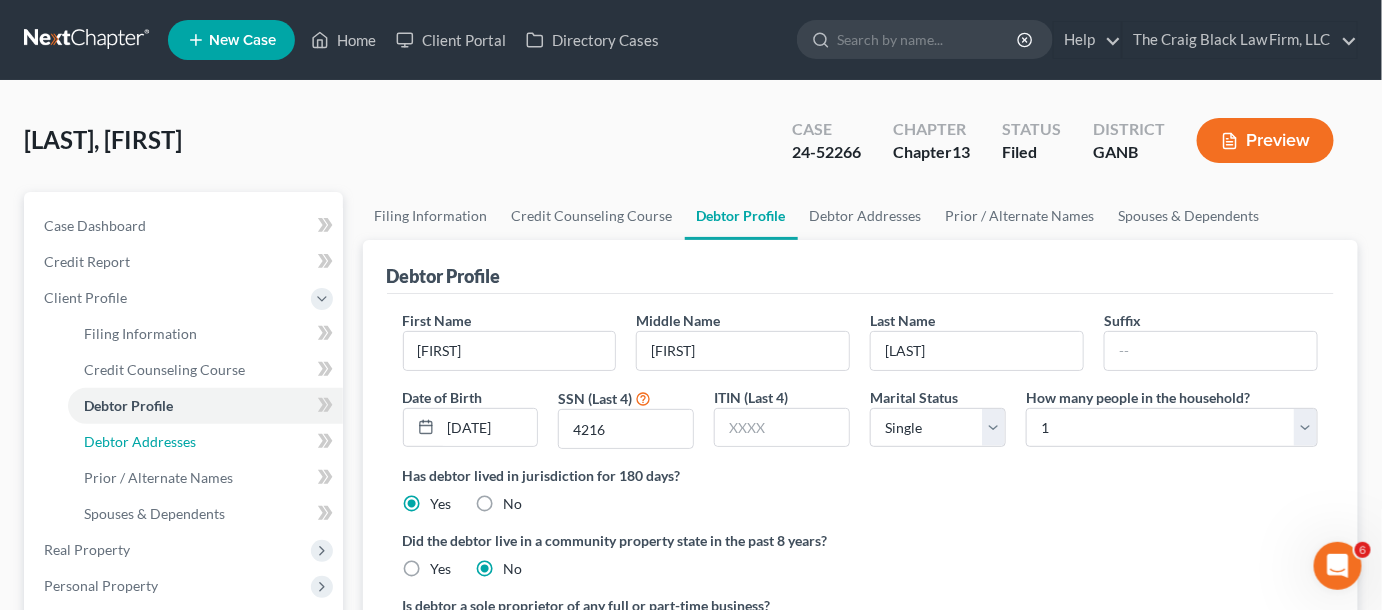 radio on "true" 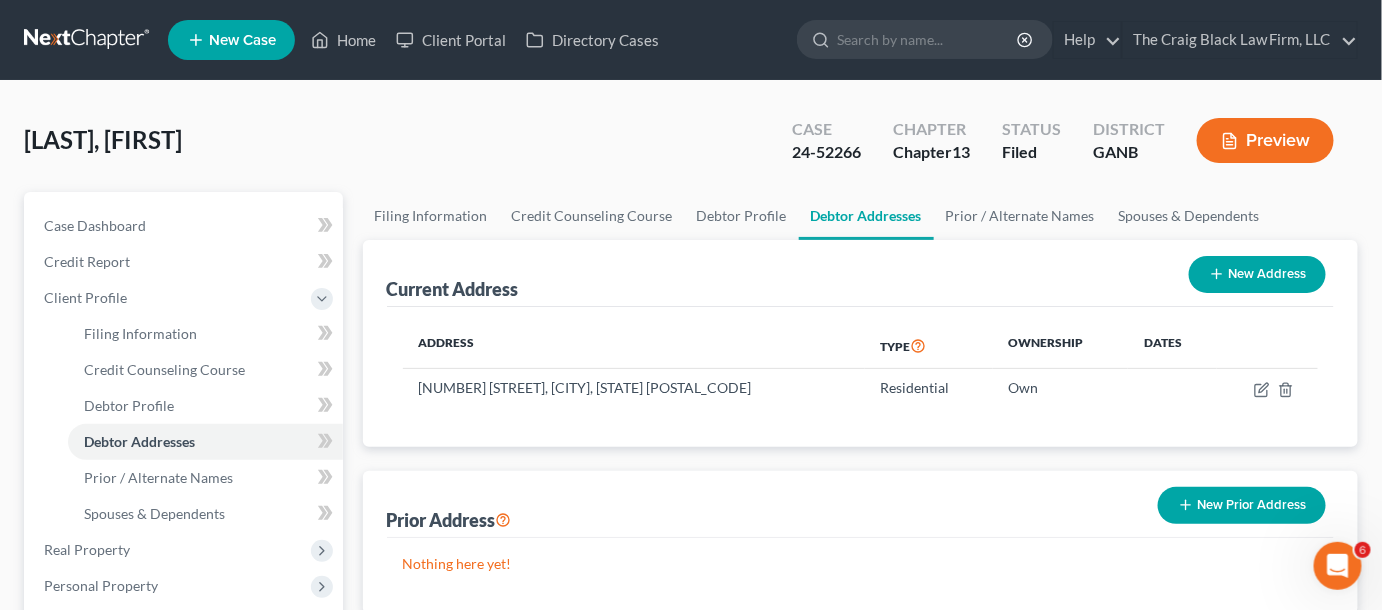 click on "[LAST], [FIRST] Upgraded Case [CASE_NUMBER] Chapter Chapter [NUMBER] Status Filed District [CODE] Preview" at bounding box center (691, 148) 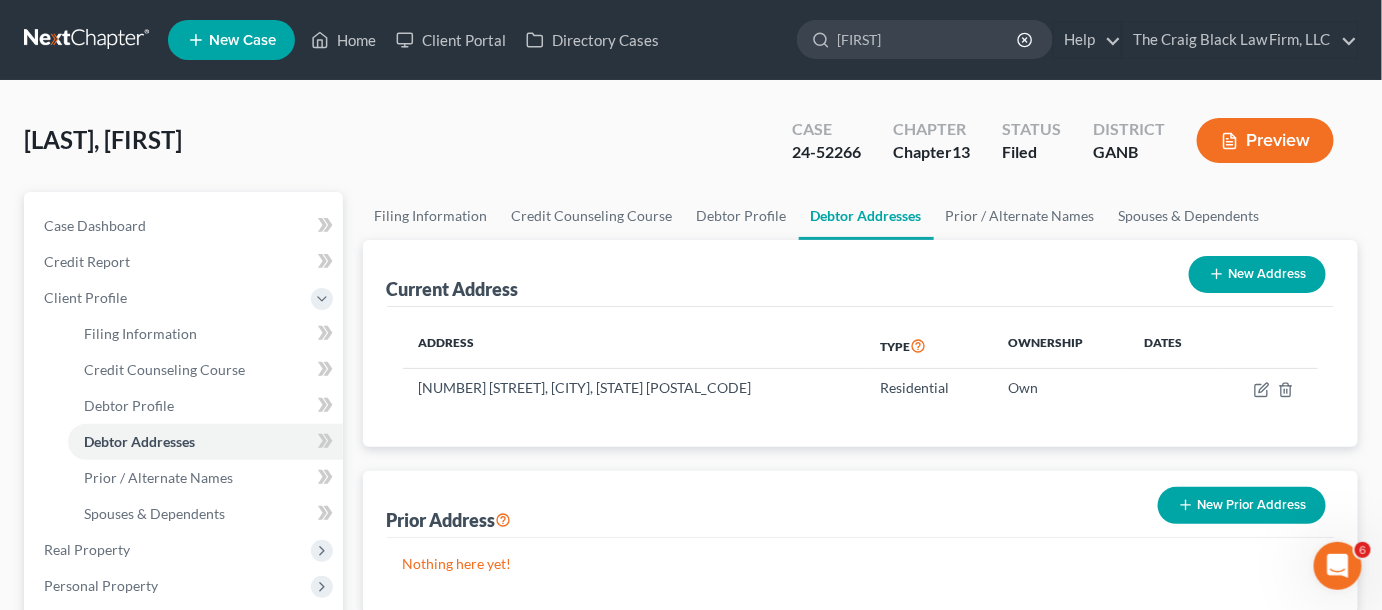type on "[LAST]" 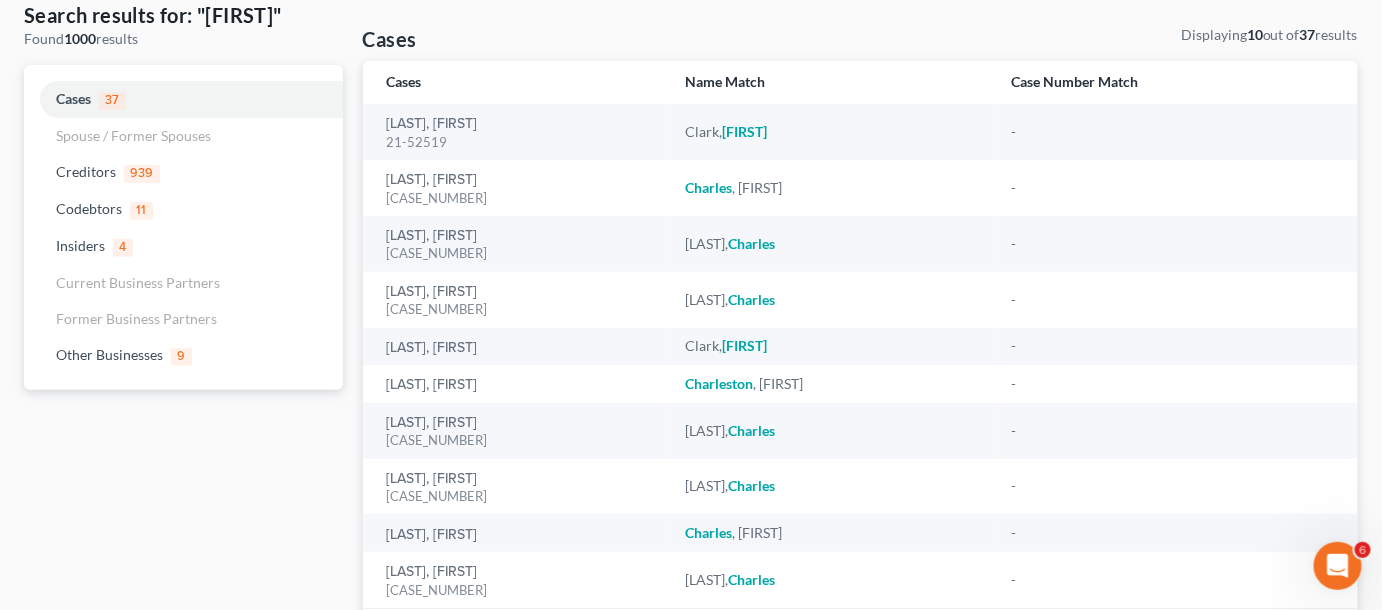 scroll, scrollTop: 151, scrollLeft: 0, axis: vertical 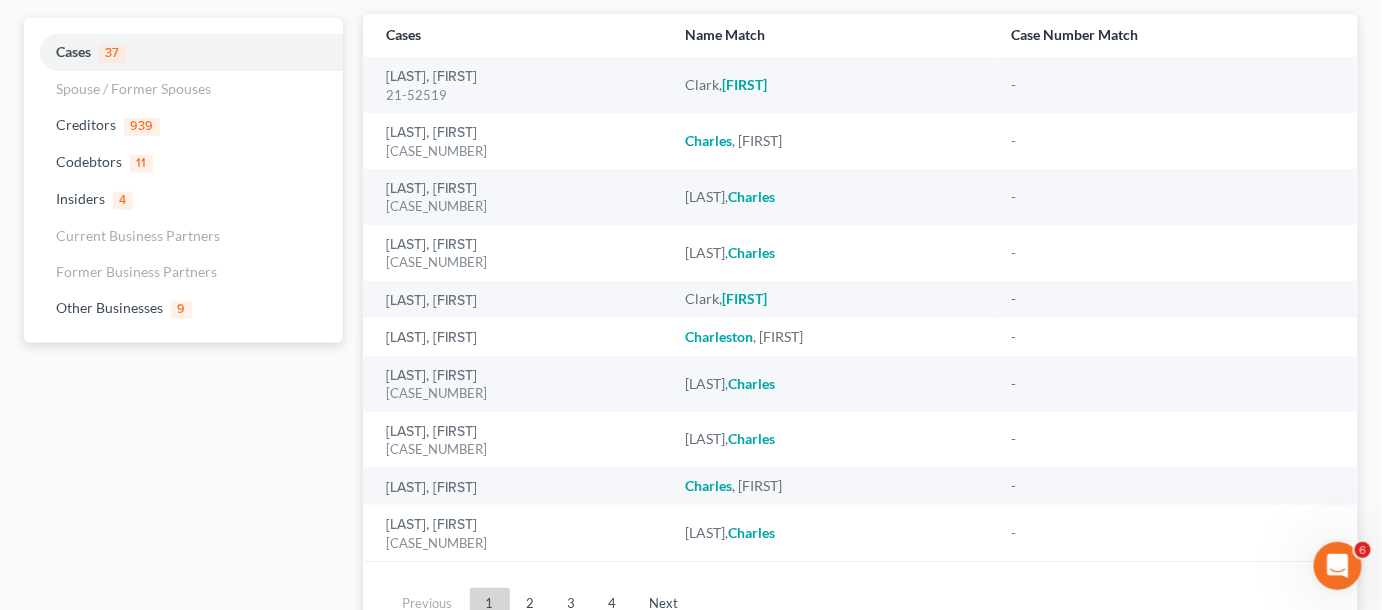 click on "2" at bounding box center (531, 604) 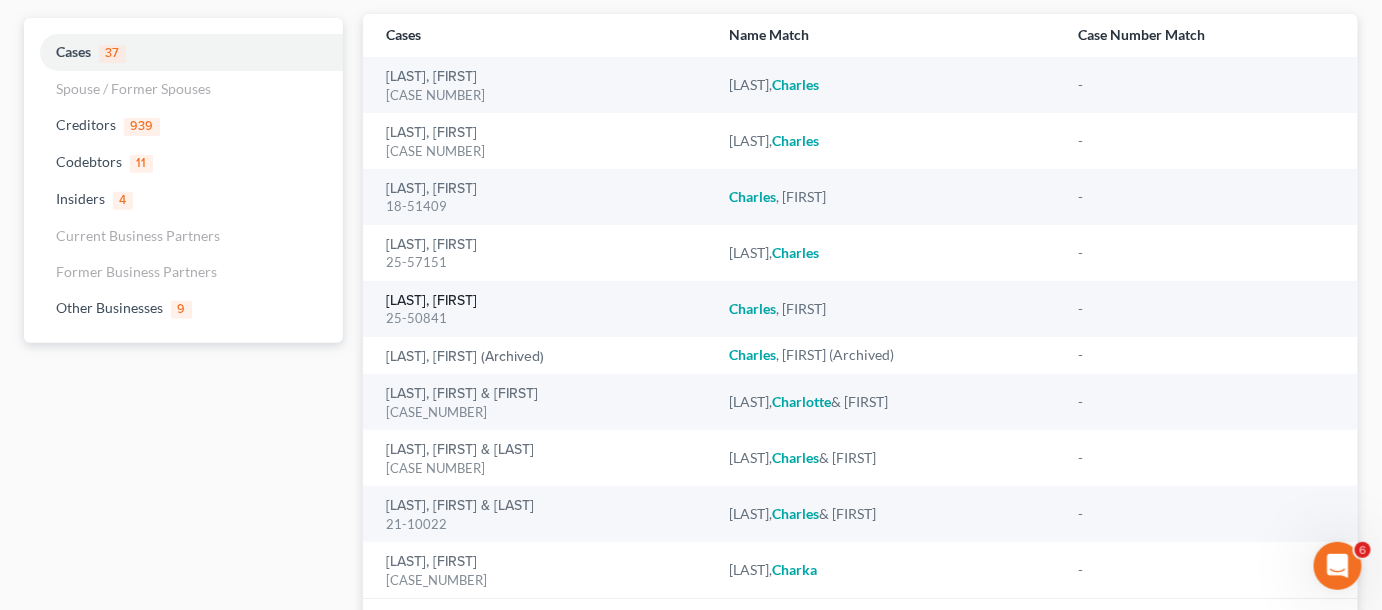 click on "[LAST], [FIRST]" at bounding box center [432, 301] 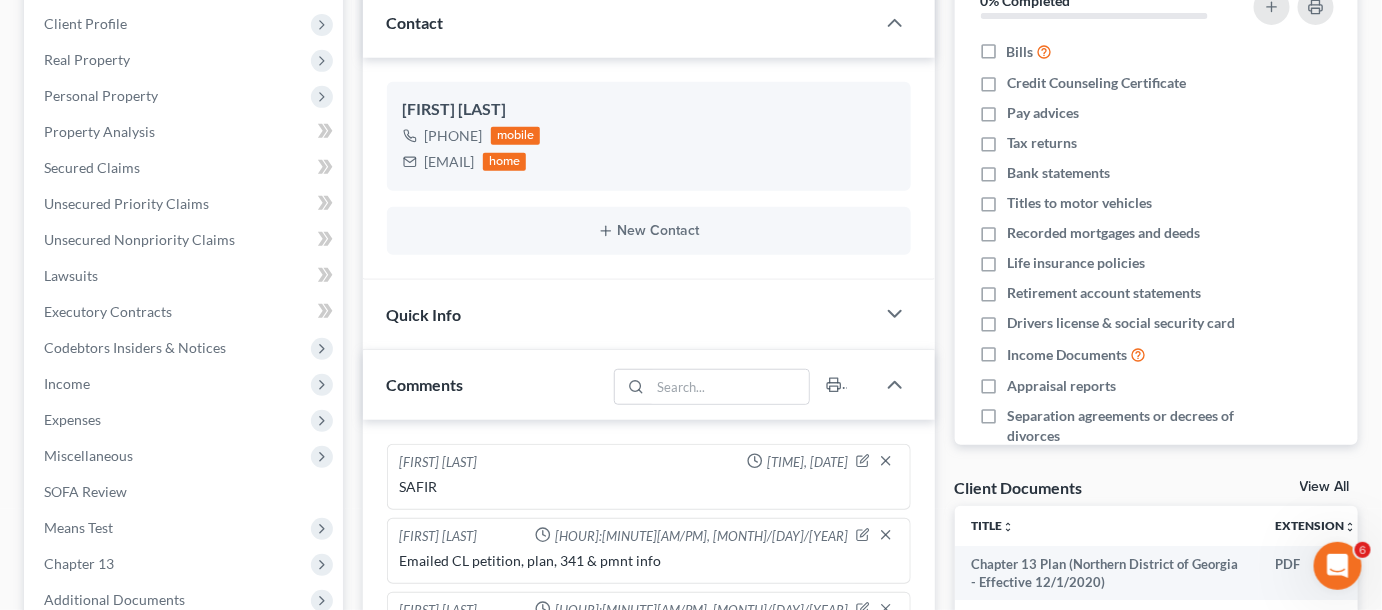 scroll, scrollTop: 605, scrollLeft: 0, axis: vertical 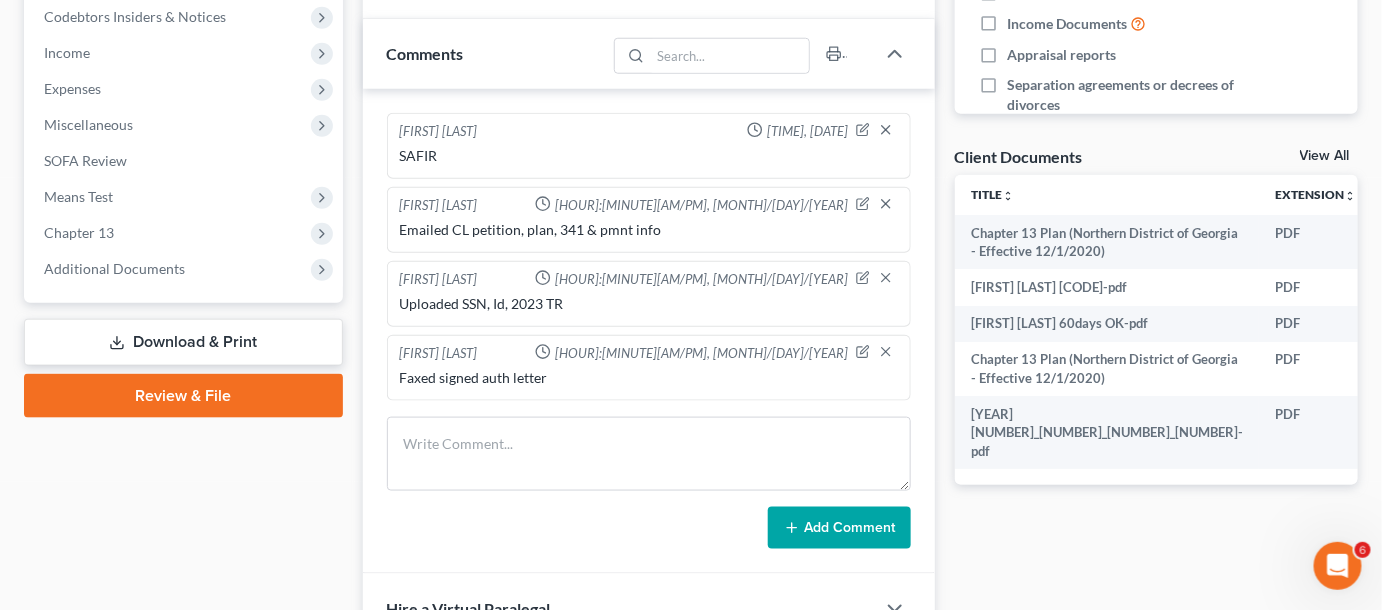 click on "Additional Documents" at bounding box center (114, 268) 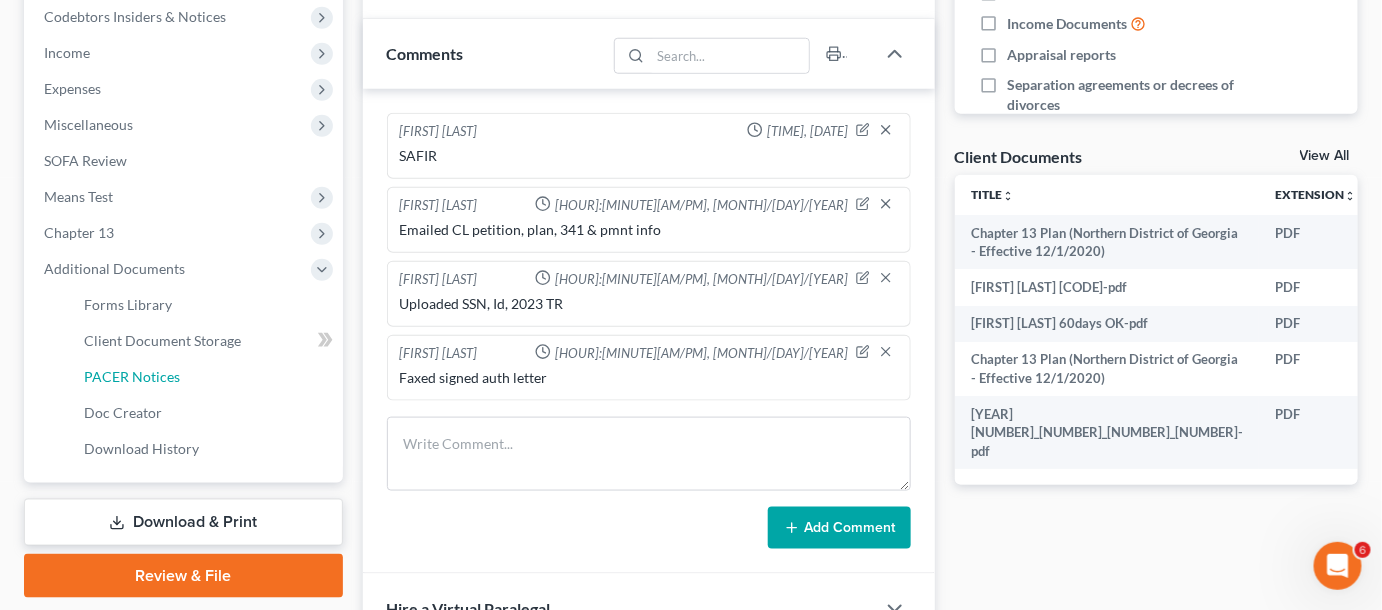 click on "PACER Notices" at bounding box center [132, 376] 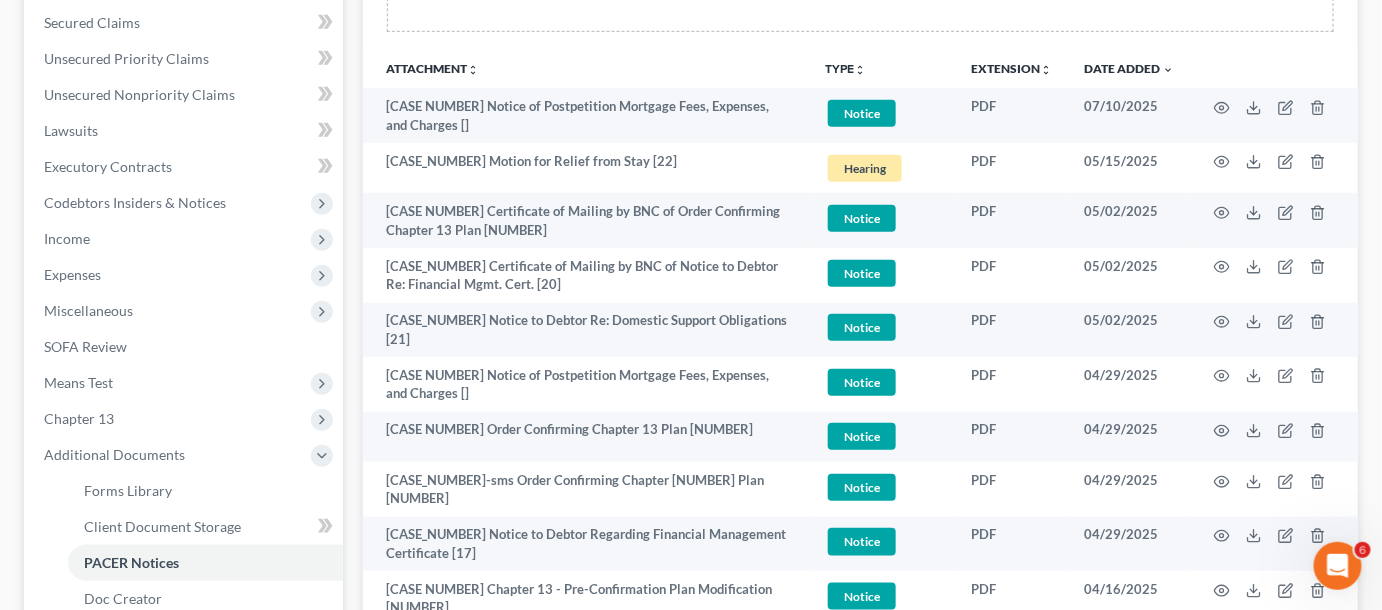 scroll, scrollTop: 454, scrollLeft: 0, axis: vertical 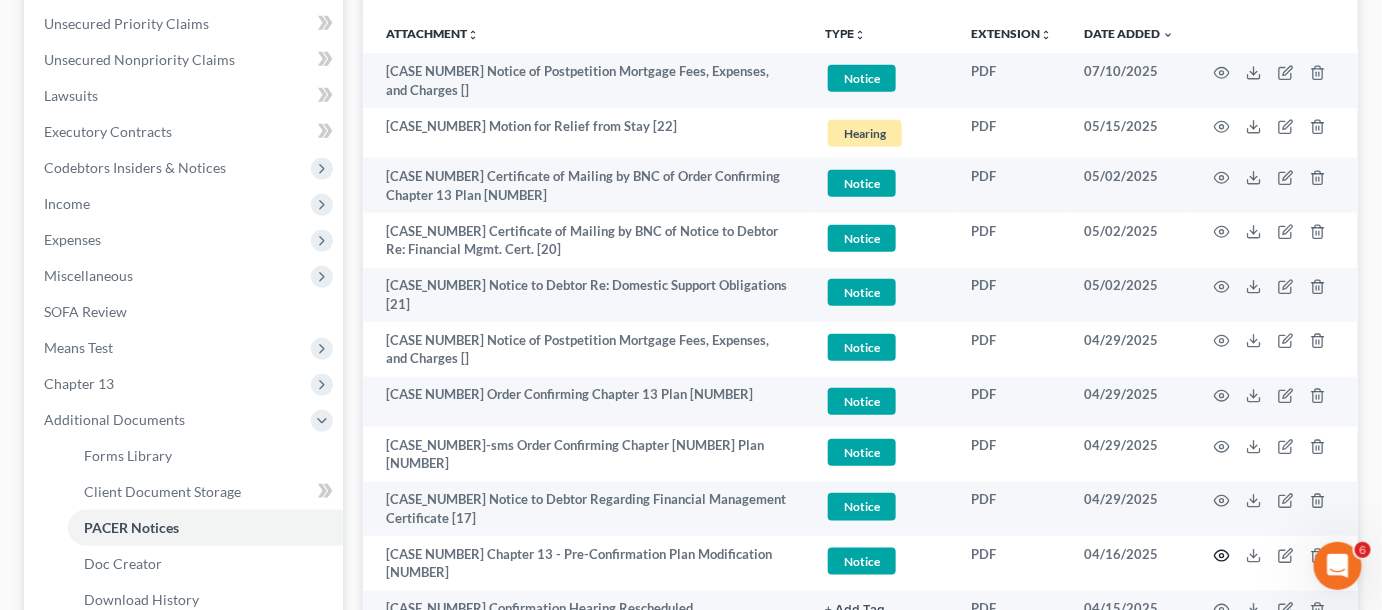 click 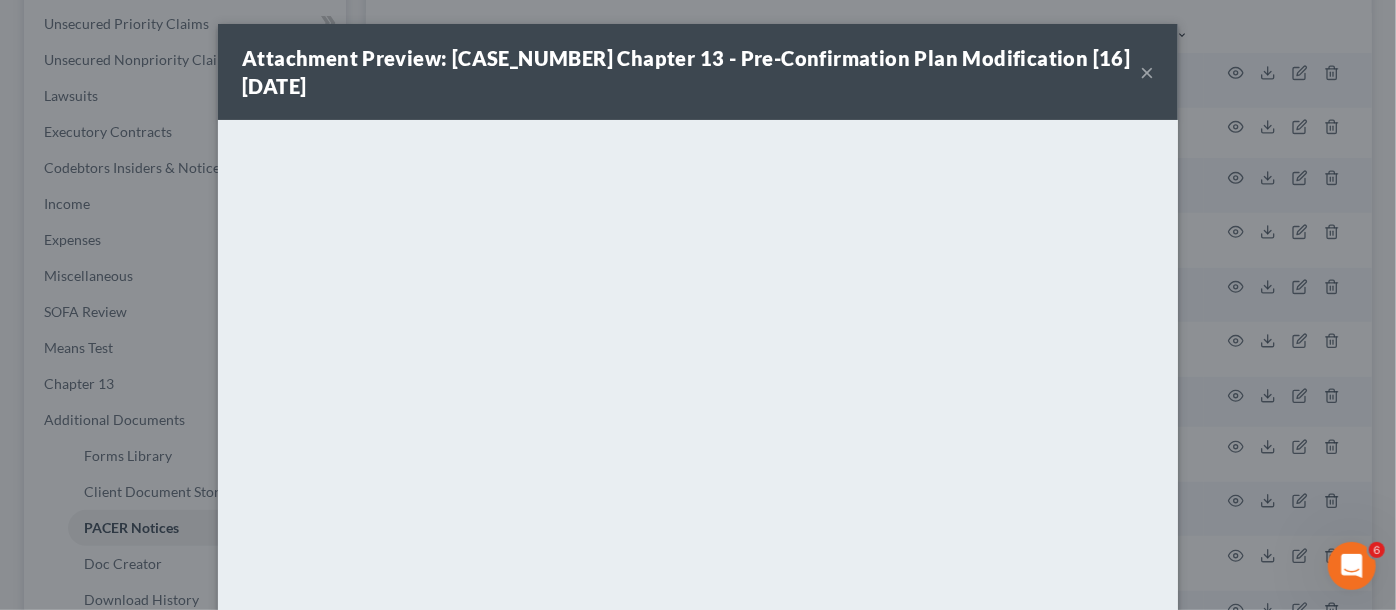click on "×" at bounding box center (1147, 72) 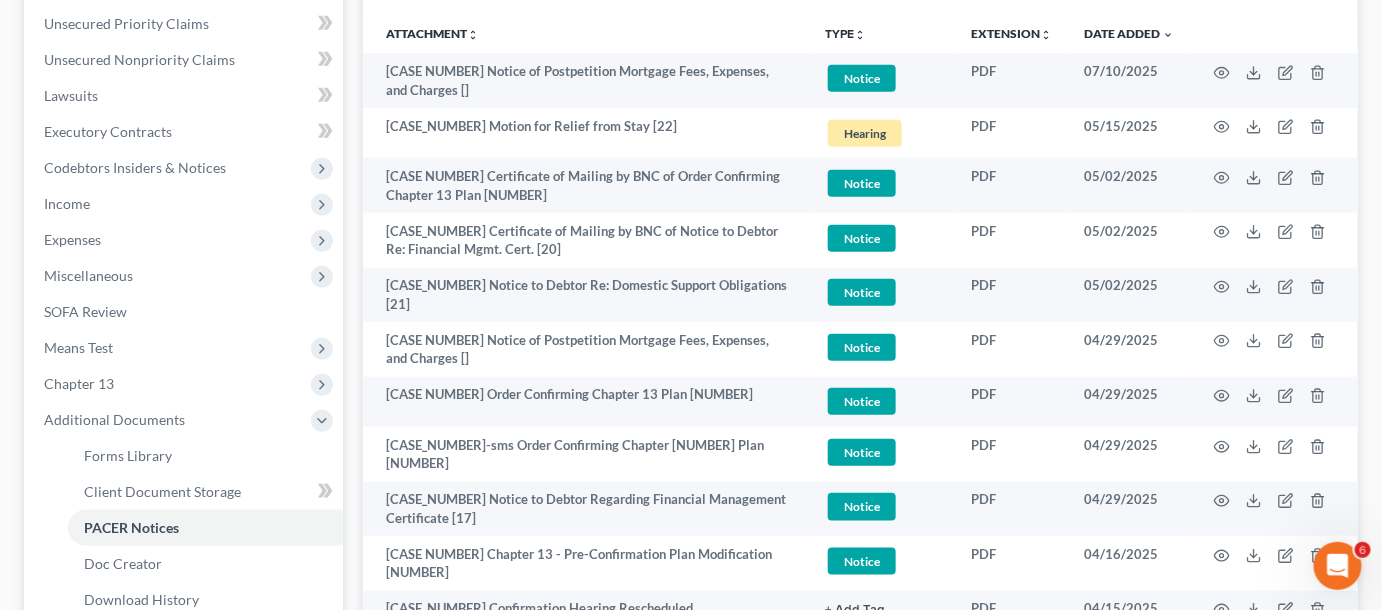 scroll, scrollTop: 0, scrollLeft: 0, axis: both 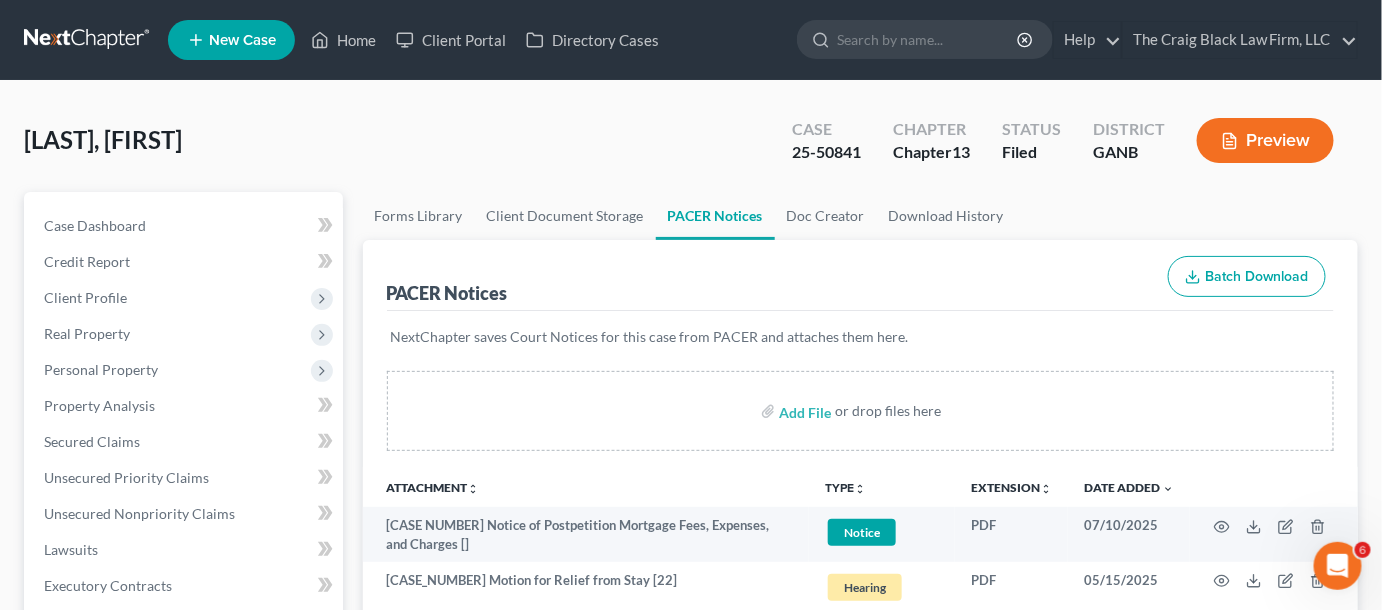 click at bounding box center [928, 39] 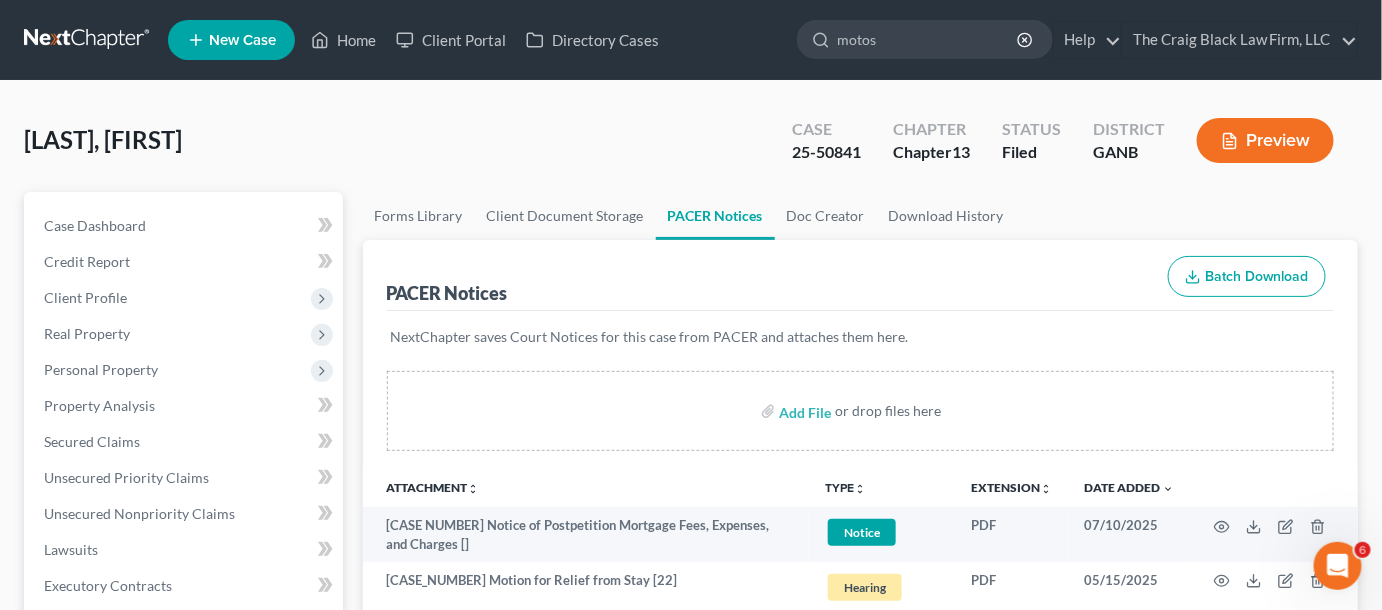type on "motoso" 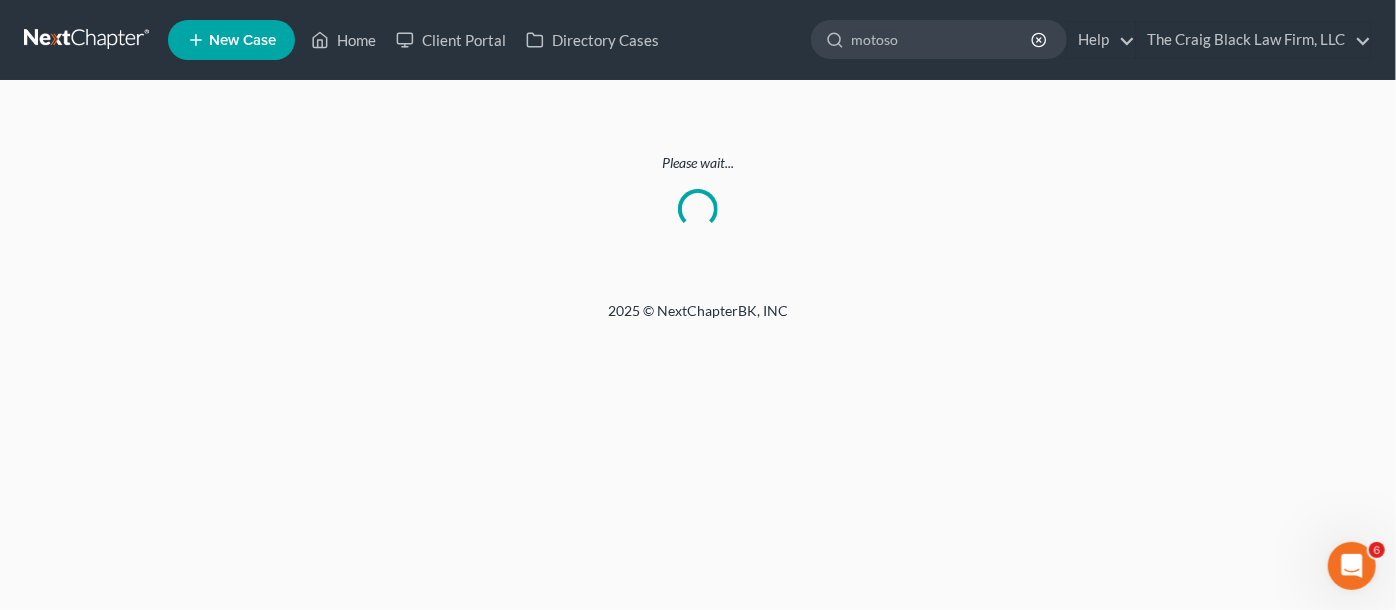 click on "motoso" 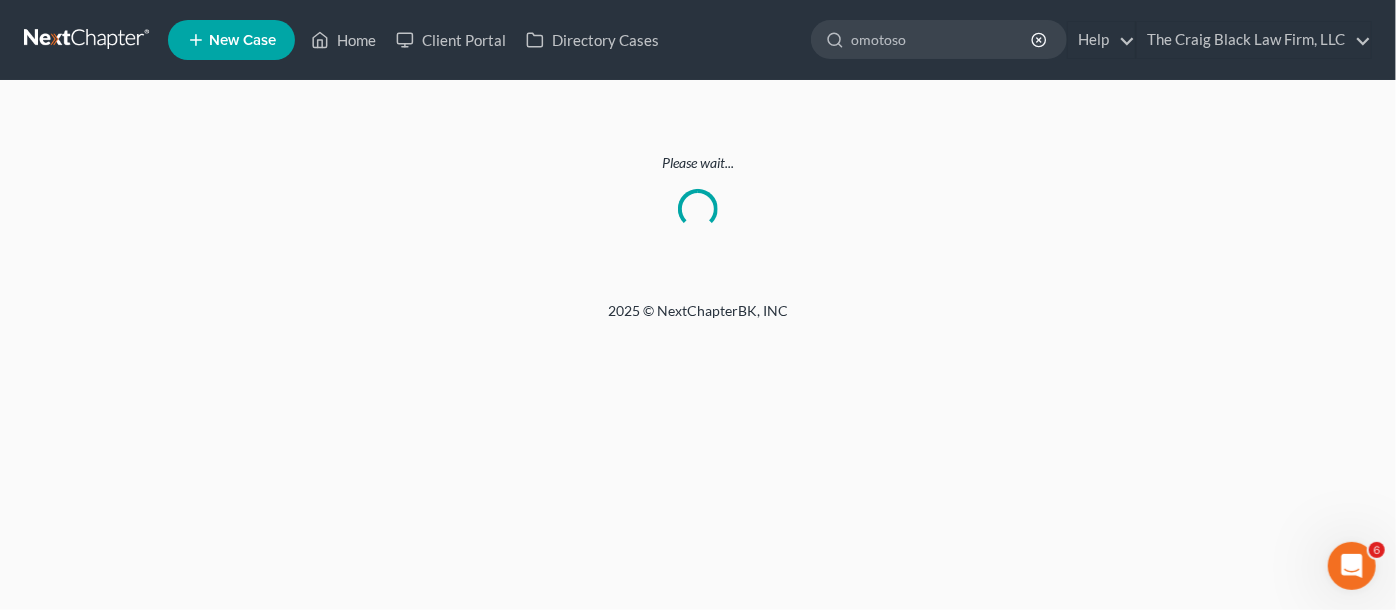 type on "omotoso" 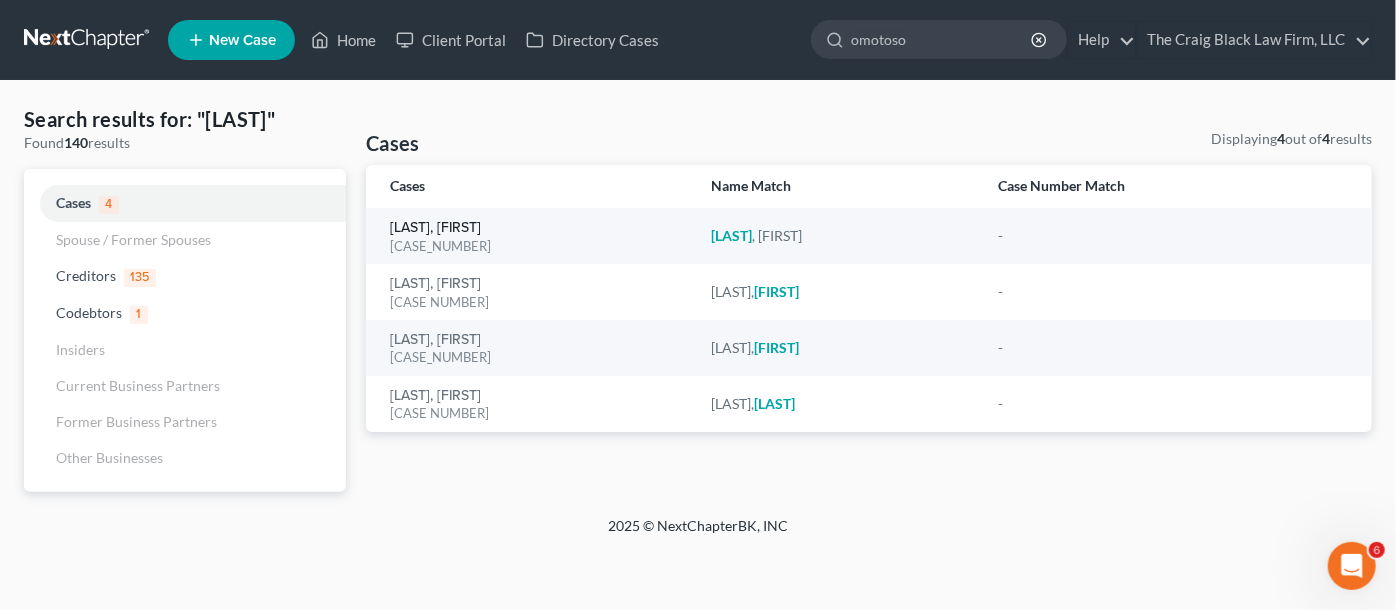 click on "[LAST], [FIRST]" at bounding box center [435, 228] 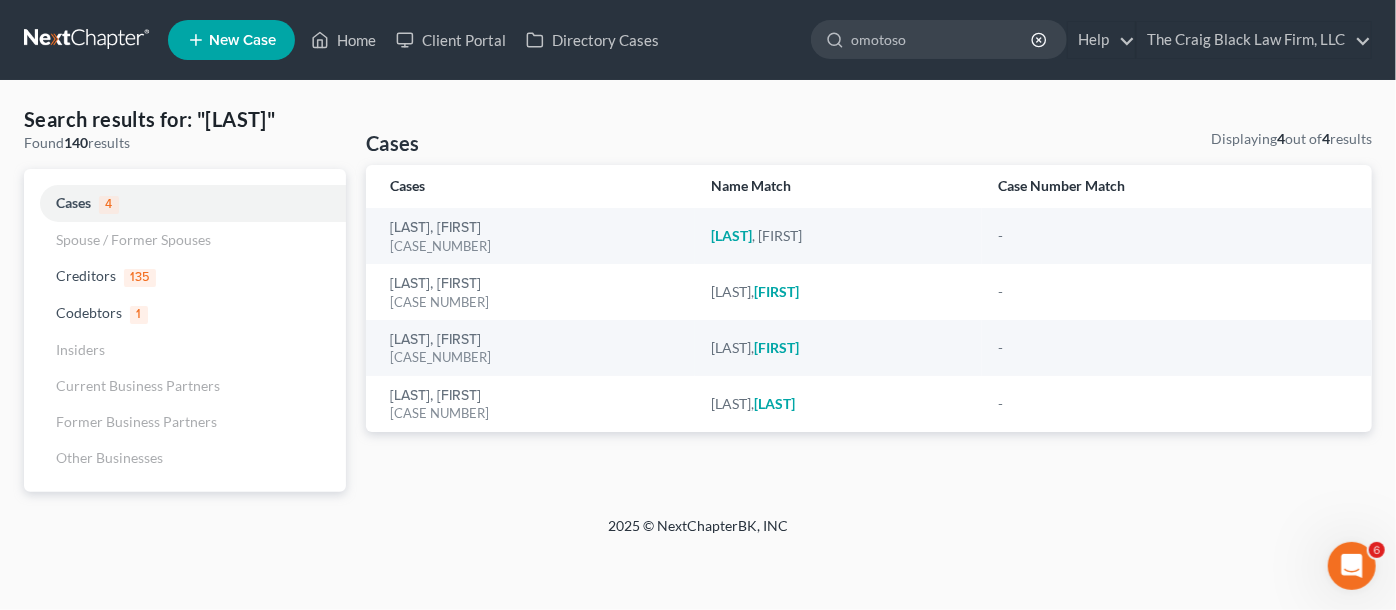 type 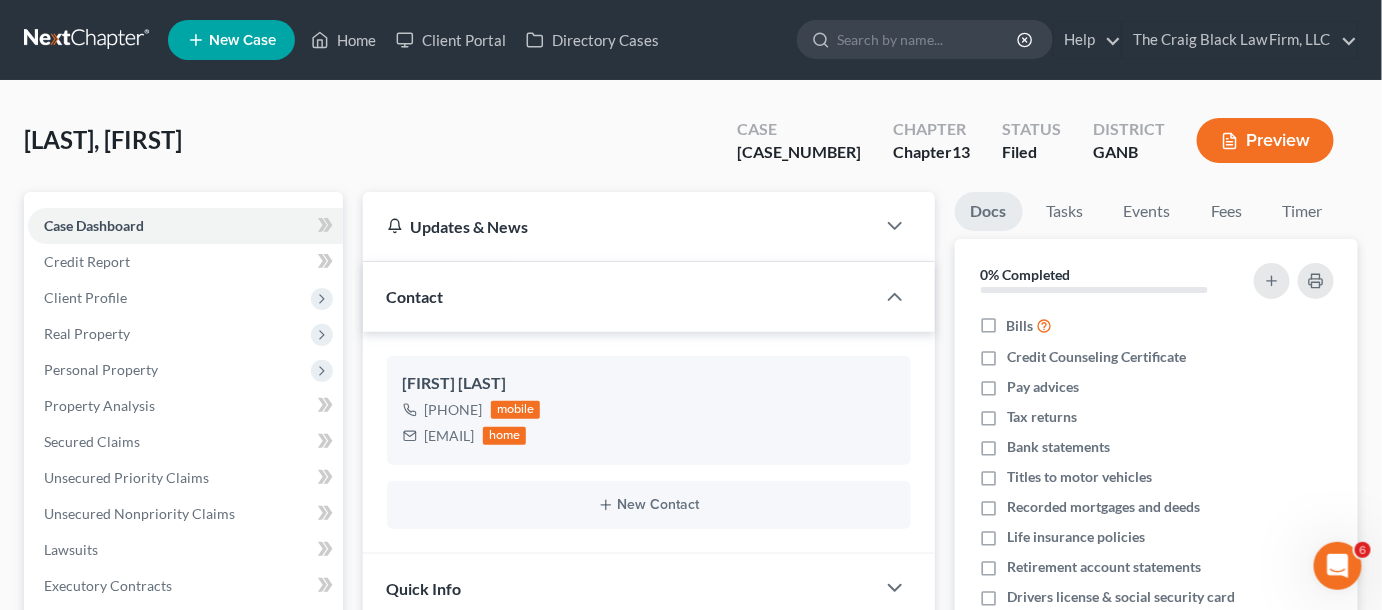 scroll, scrollTop: 39, scrollLeft: 0, axis: vertical 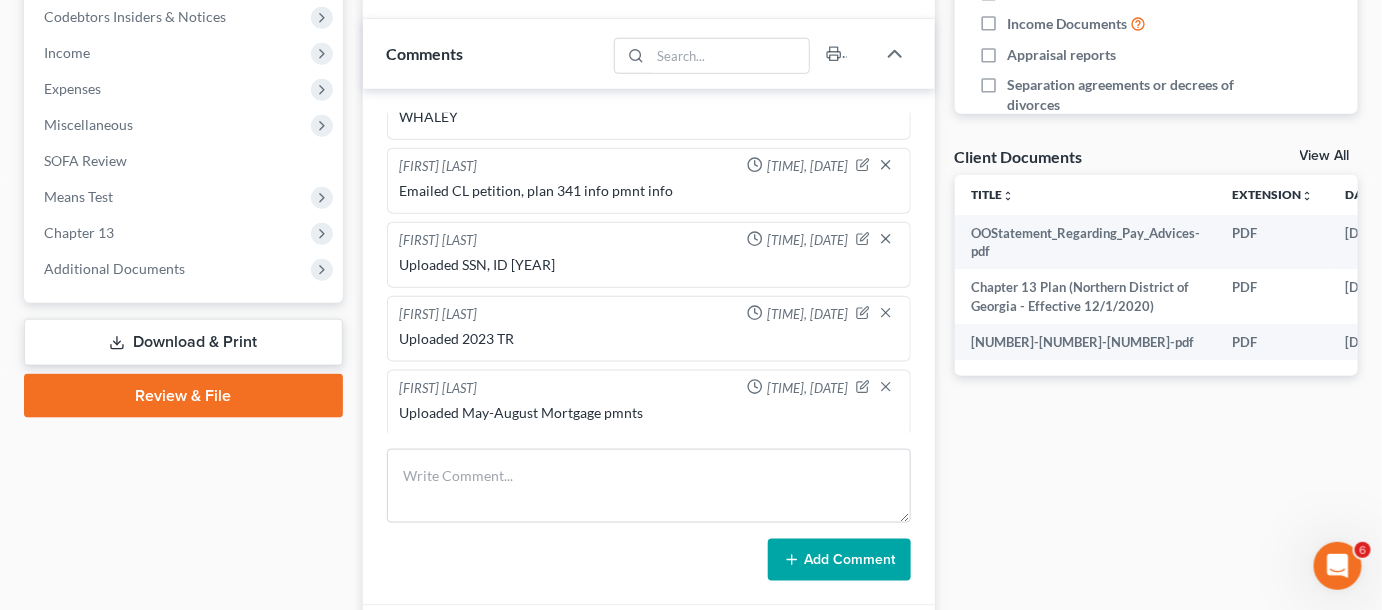 click on "Additional Documents" at bounding box center (114, 268) 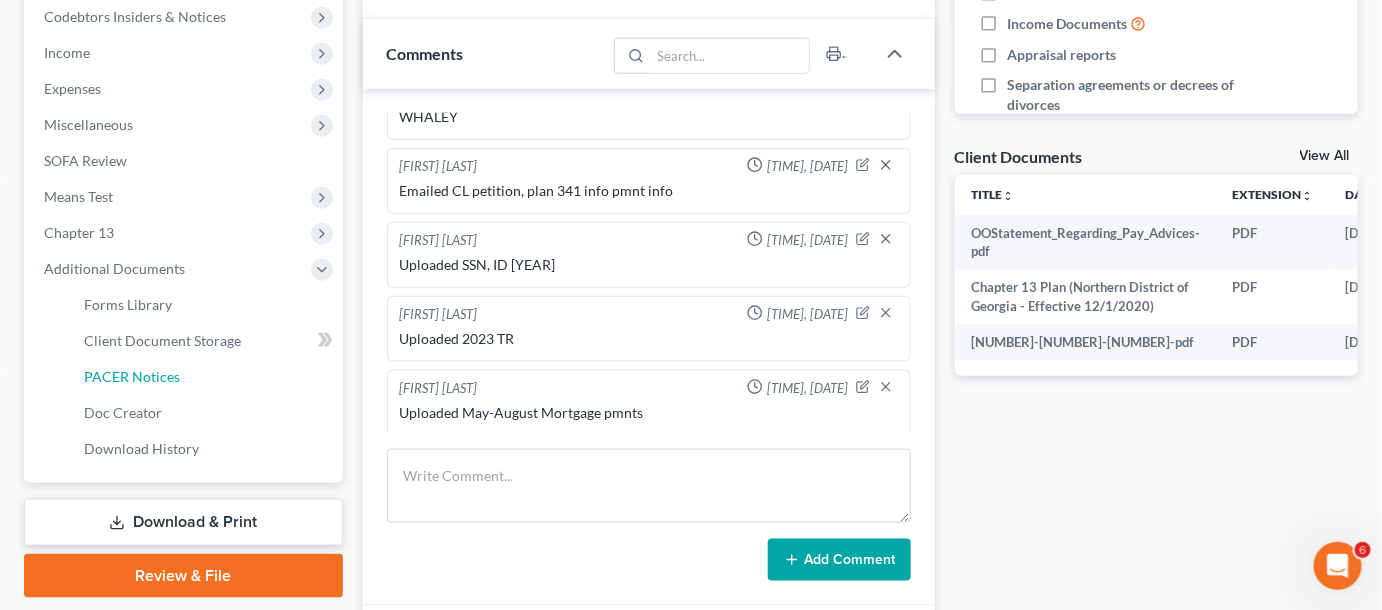 click on "PACER Notices" at bounding box center [132, 376] 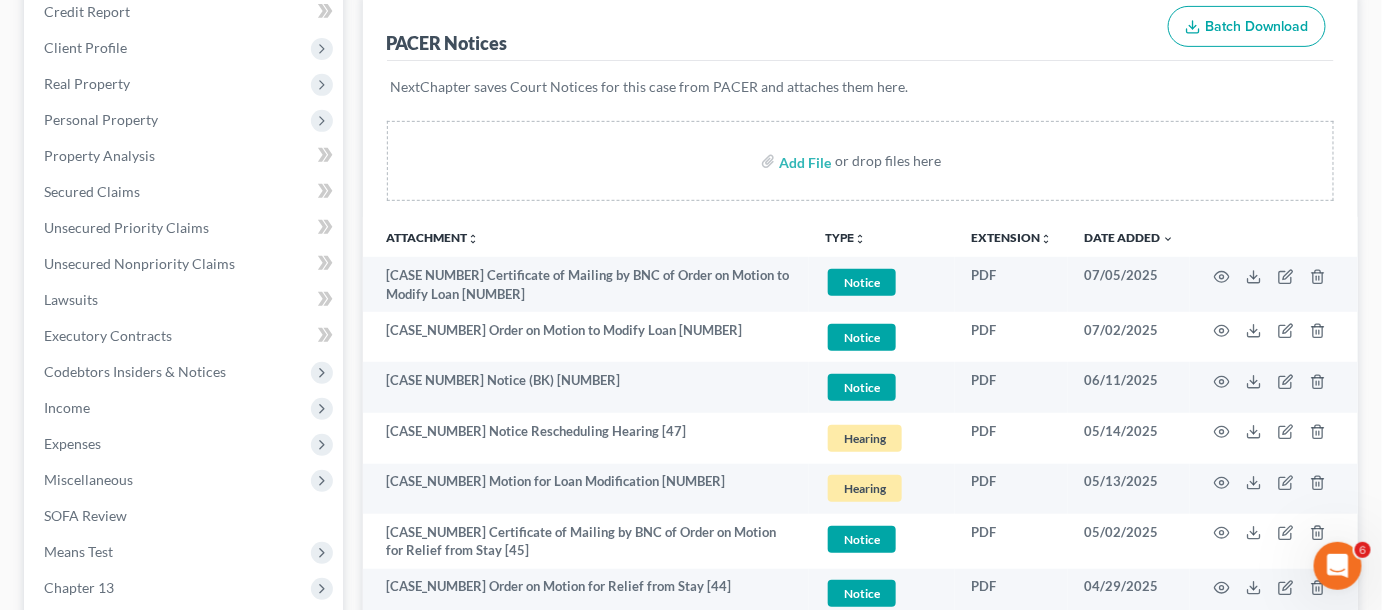 scroll, scrollTop: 303, scrollLeft: 0, axis: vertical 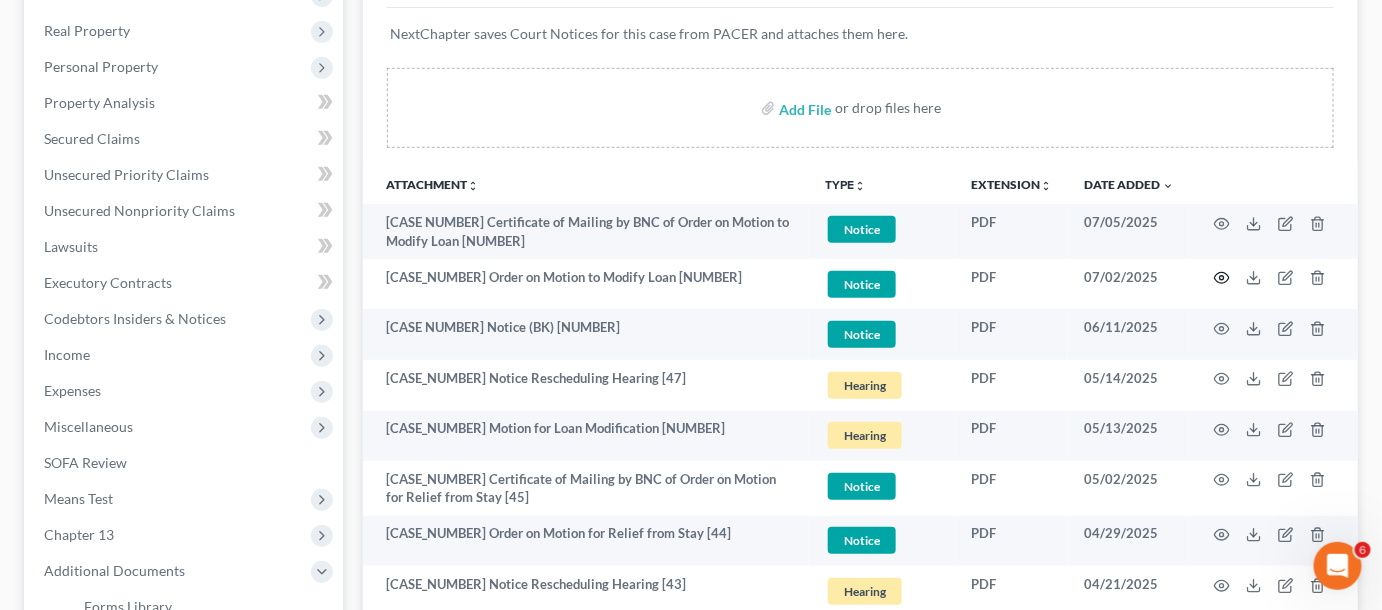 click 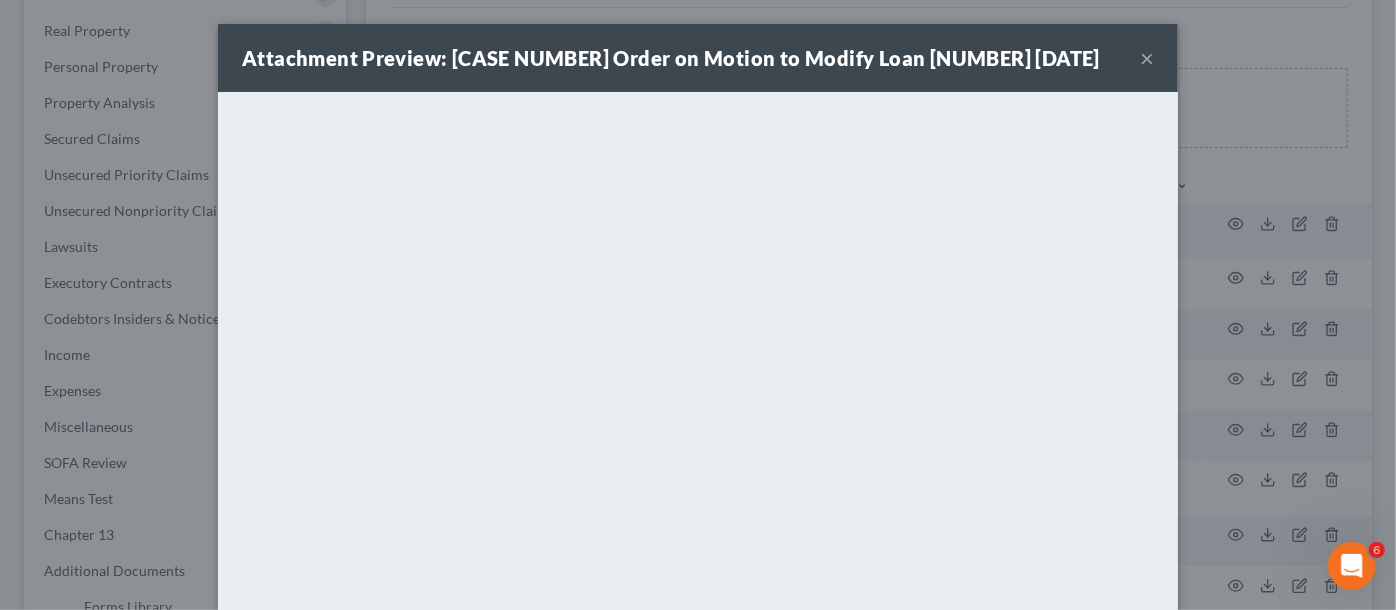 click on "Attachment Preview: [CASE_NUMBER] Order on Motion to Modify Loan [49] [DATE] ×
Download" at bounding box center [698, 305] 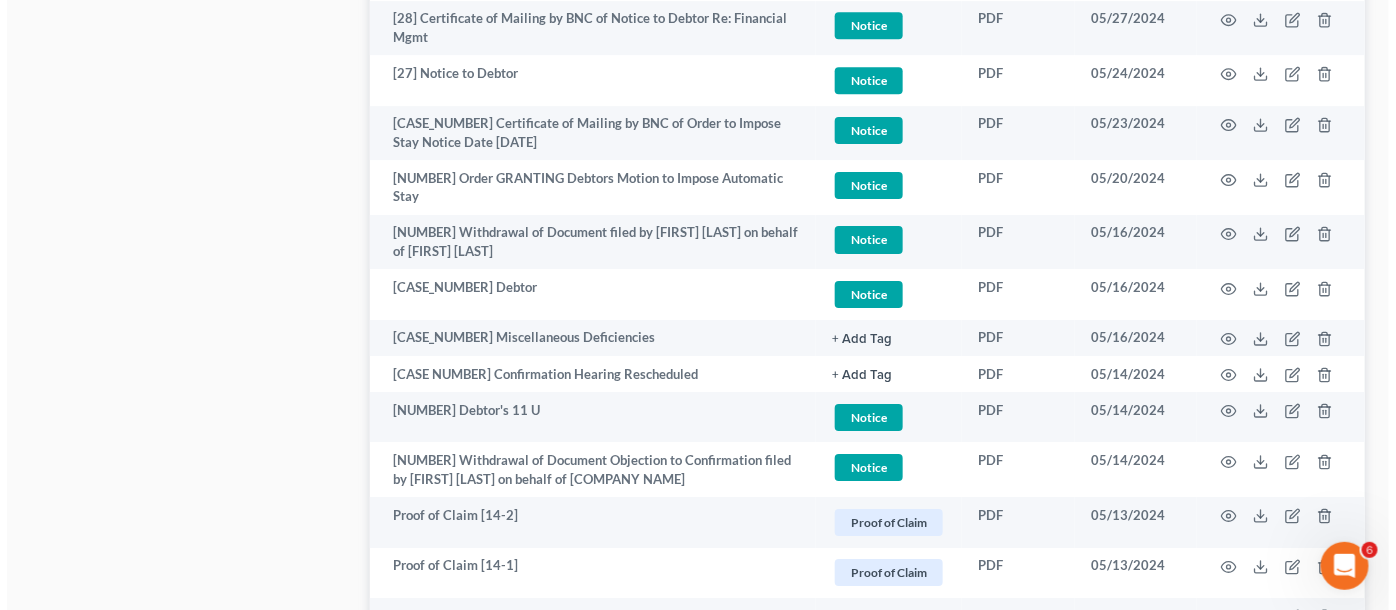scroll, scrollTop: 2424, scrollLeft: 0, axis: vertical 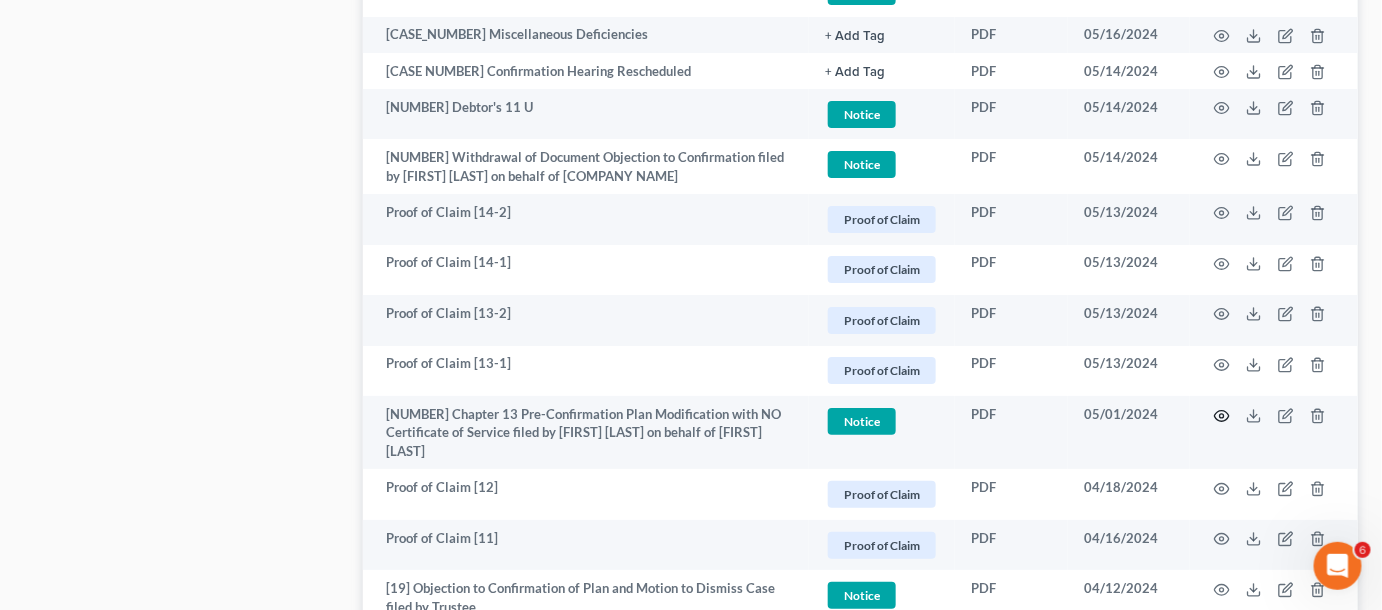 click 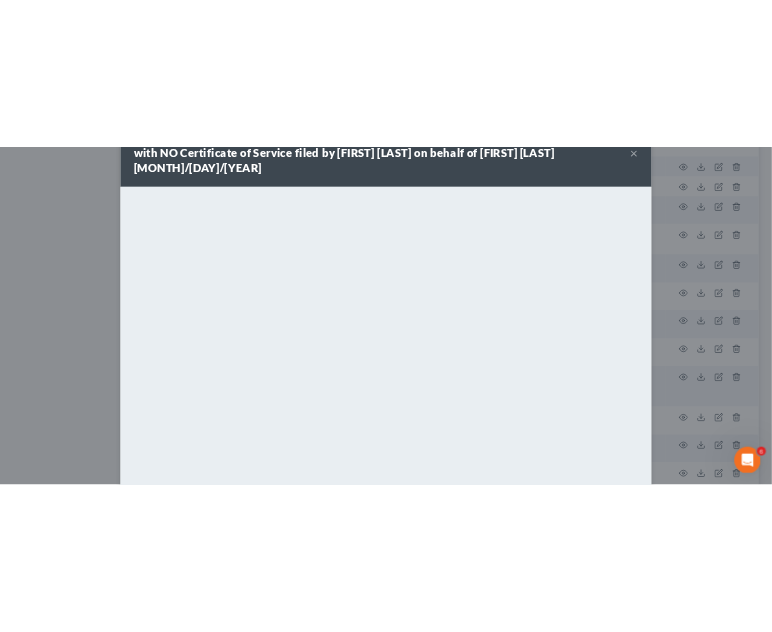 scroll, scrollTop: 160, scrollLeft: 0, axis: vertical 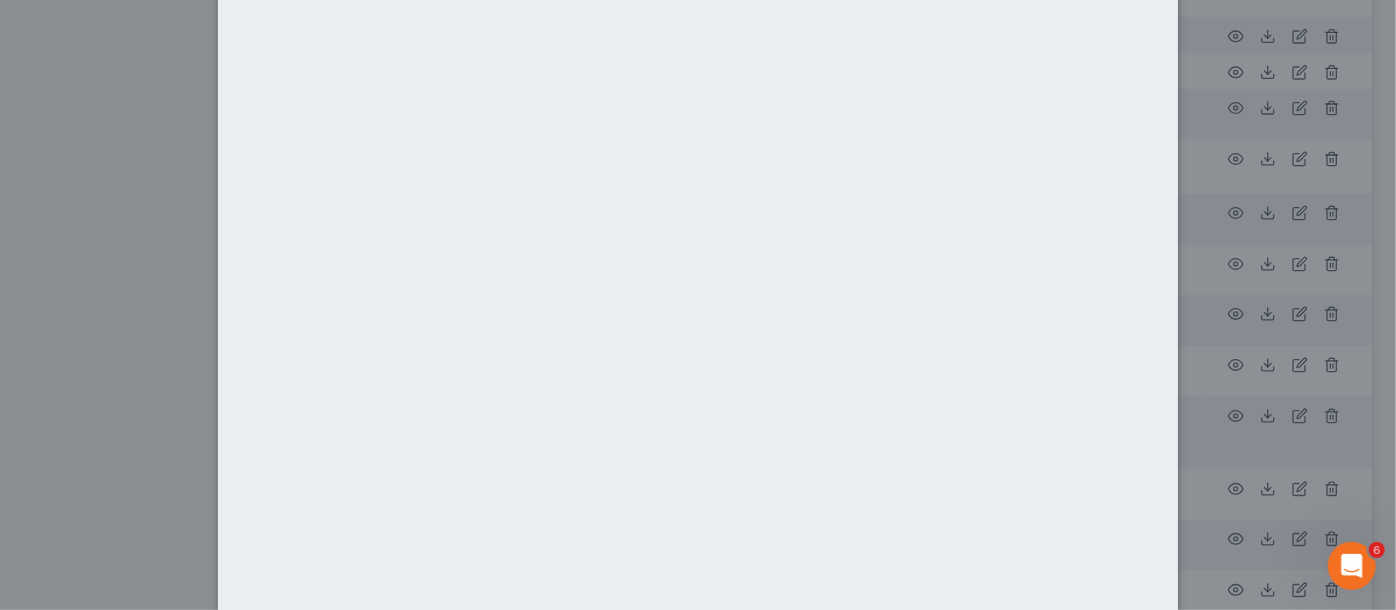 click on "Attachment Preview: [NUMBER] Chapter 13 Plan with NO Certificate of Service filed by [FIRST] [LAST] on behalf of [FIRST] [LAST] [DATE] ×
Download" at bounding box center (698, 305) 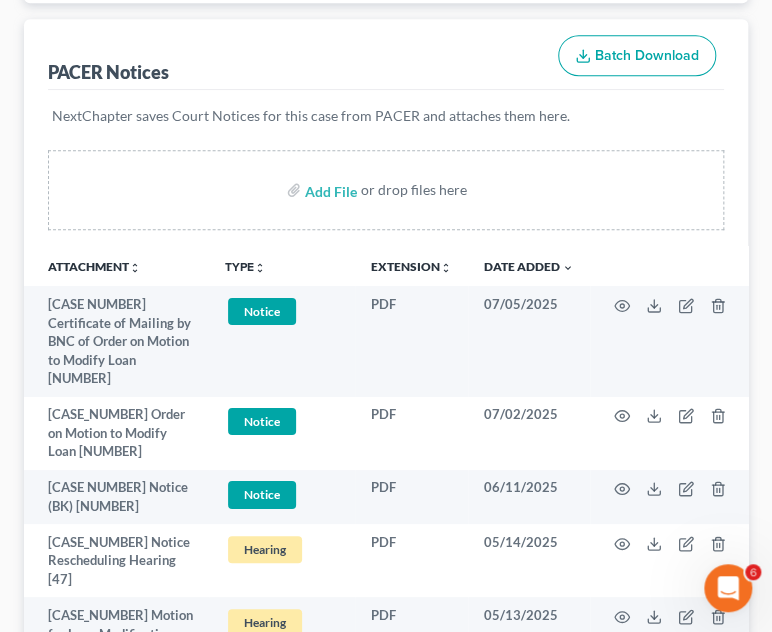 scroll, scrollTop: 0, scrollLeft: 0, axis: both 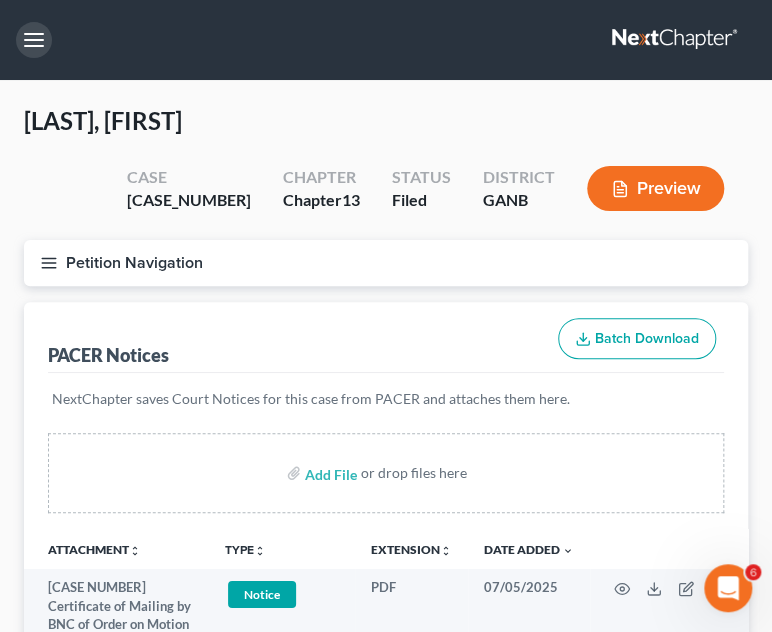 click at bounding box center (34, 40) 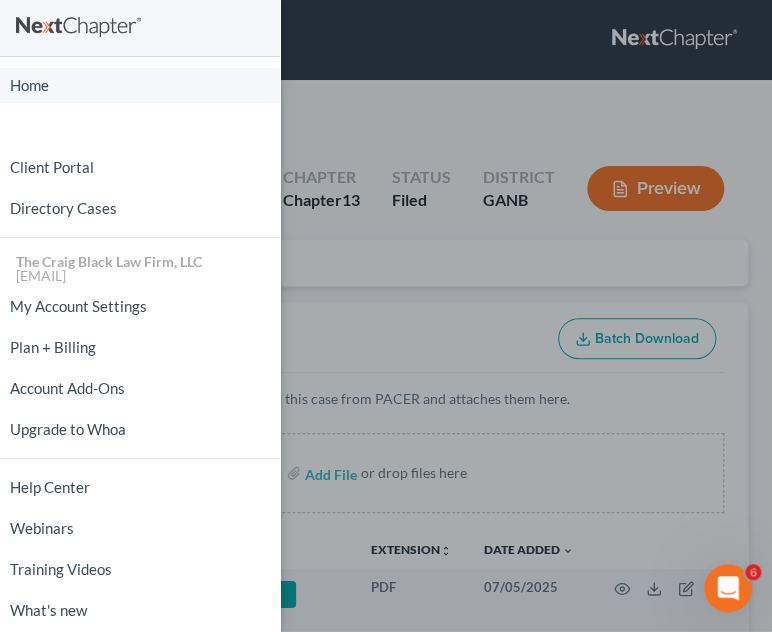 click on "Home" at bounding box center (140, 85) 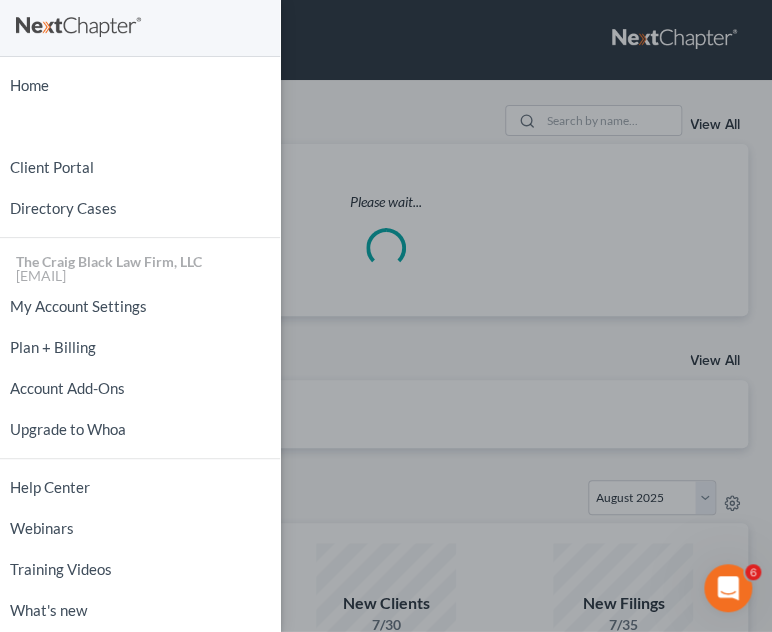 click on "Home New Case Client Portal Directory Cases The [FIRST] [LAST] Law Firm, LLC [EMAIL] My Account Settings Plan + Billing Account Add-Ons Upgrade to Whoa Help Center Webinars Training Videos What's new Log out" at bounding box center (386, 316) 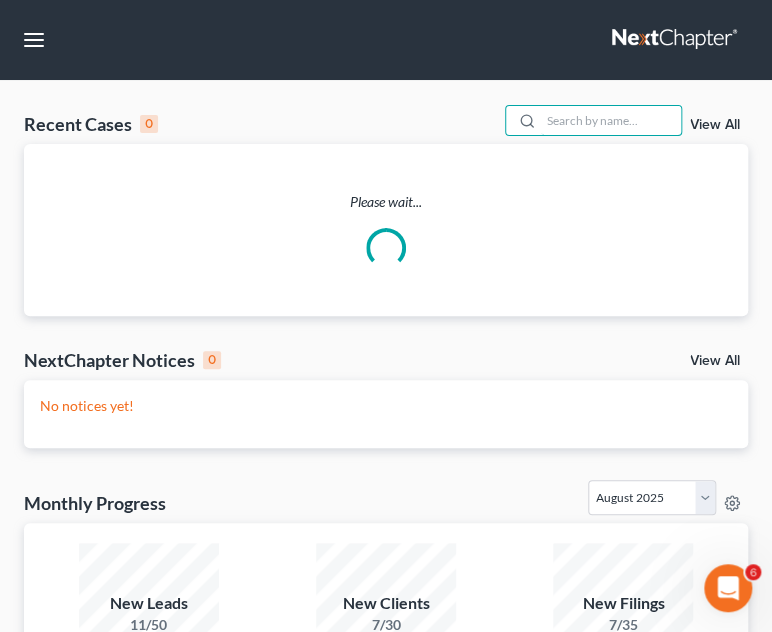 click at bounding box center (611, 120) 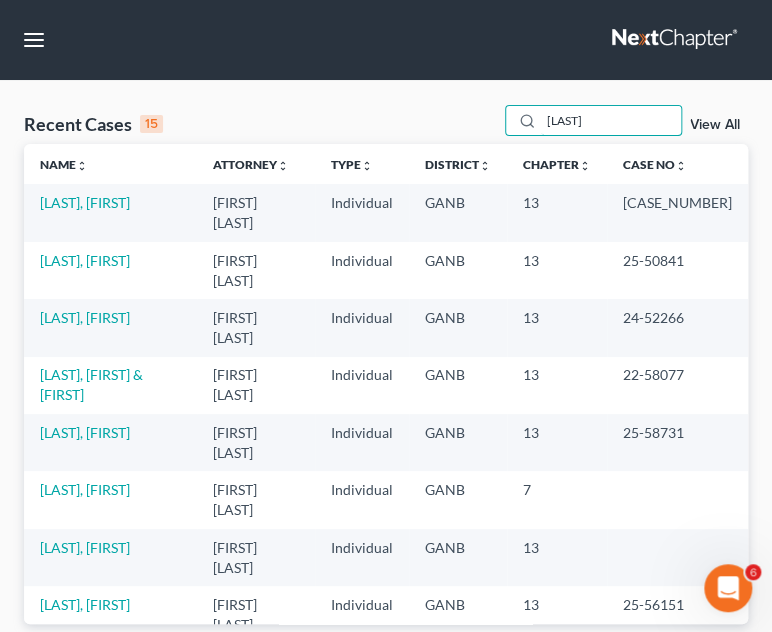 type on "[LAST]" 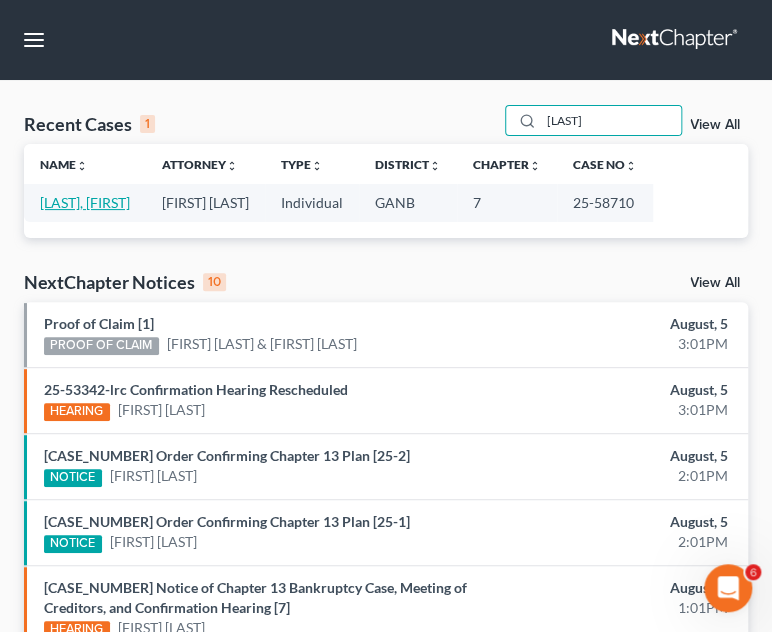 click on "[LAST], [FIRST]" at bounding box center [85, 202] 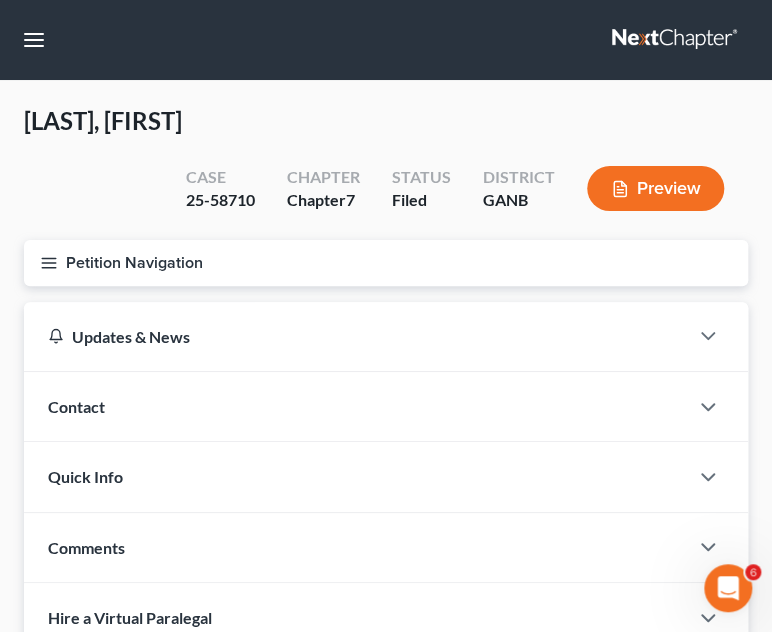 click 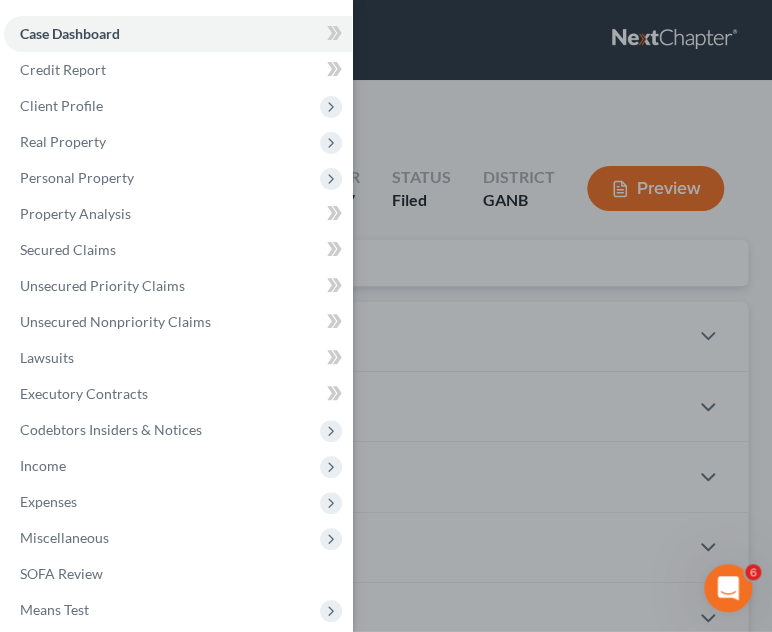 click on "Client Profile" at bounding box center (61, 105) 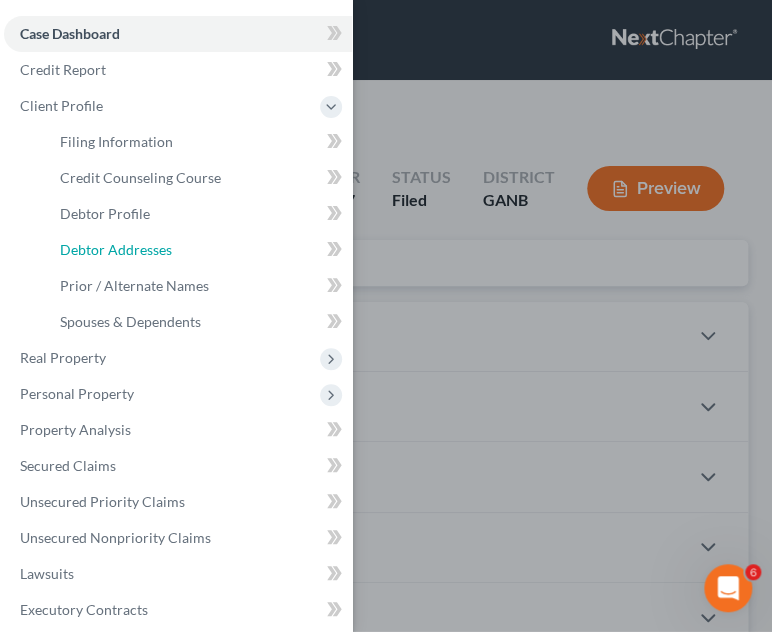 click on "Debtor Addresses" at bounding box center [116, 249] 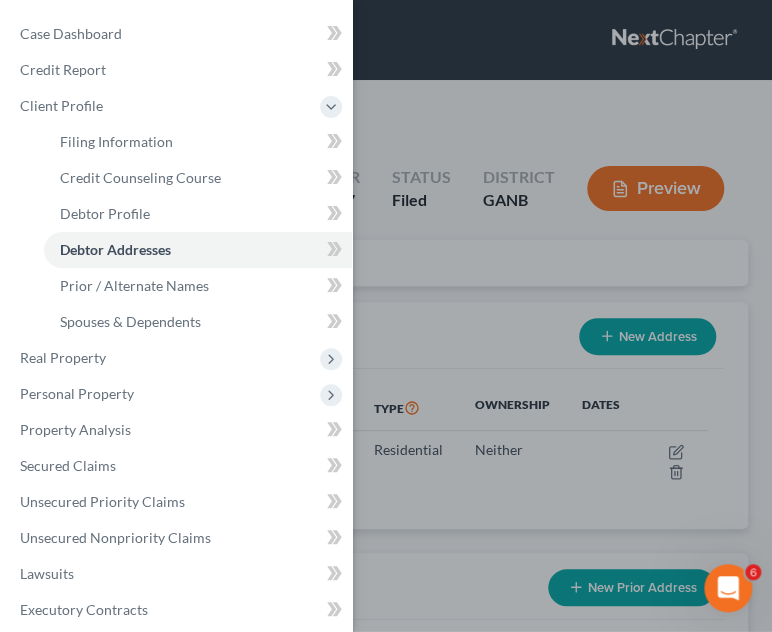 drag, startPoint x: 448, startPoint y: 108, endPoint x: 442, endPoint y: 144, distance: 36.496574 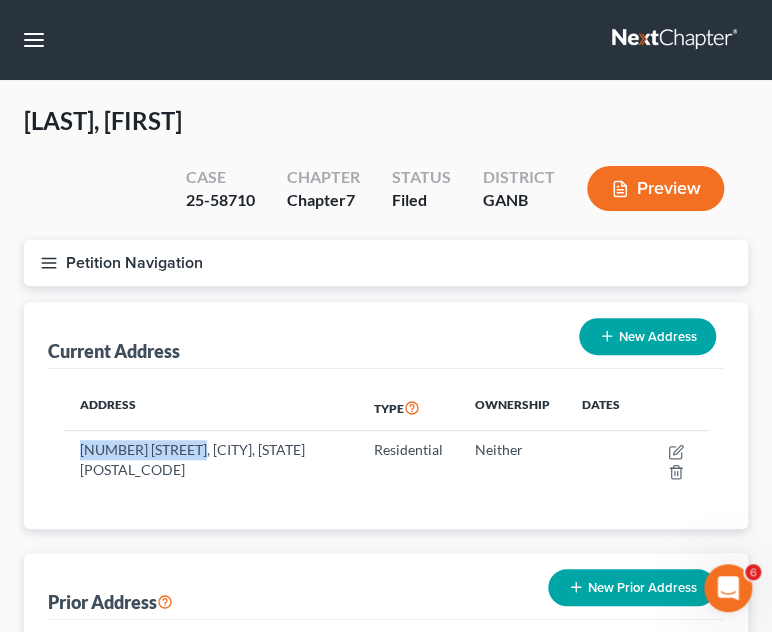 drag, startPoint x: 194, startPoint y: 448, endPoint x: 83, endPoint y: 450, distance: 111.01801 